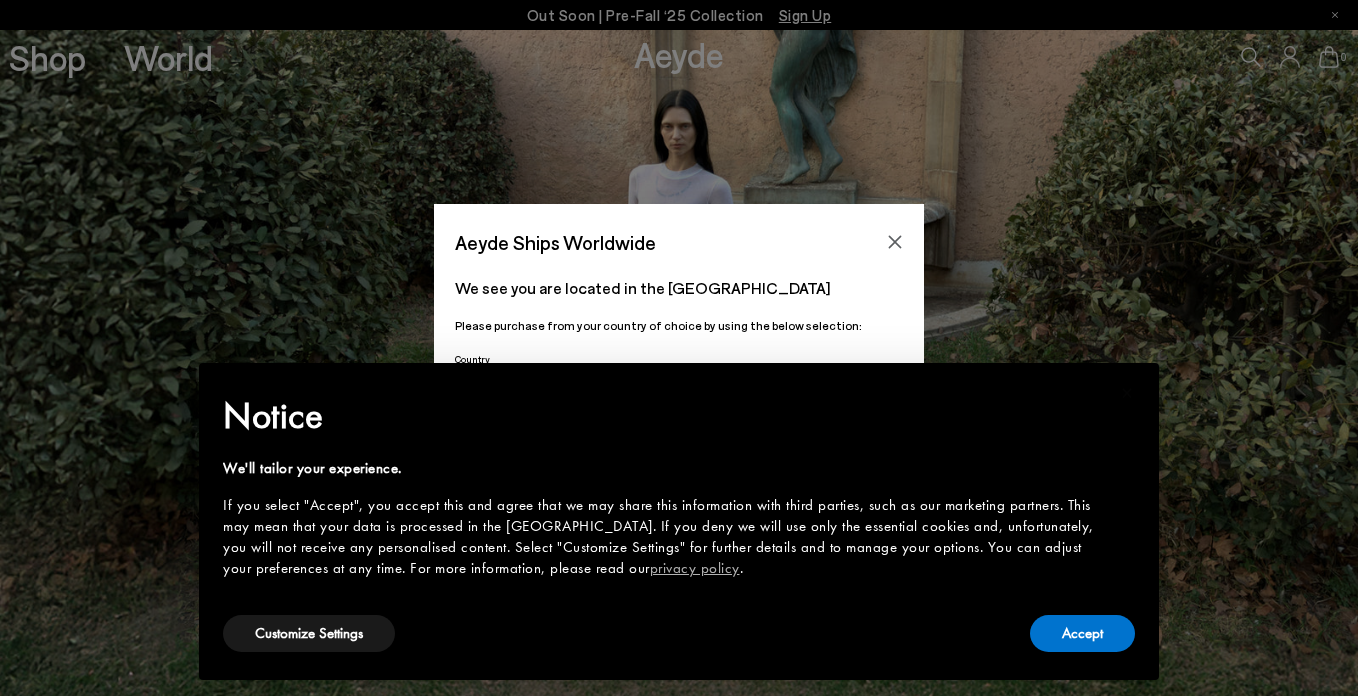 scroll, scrollTop: 0, scrollLeft: 0, axis: both 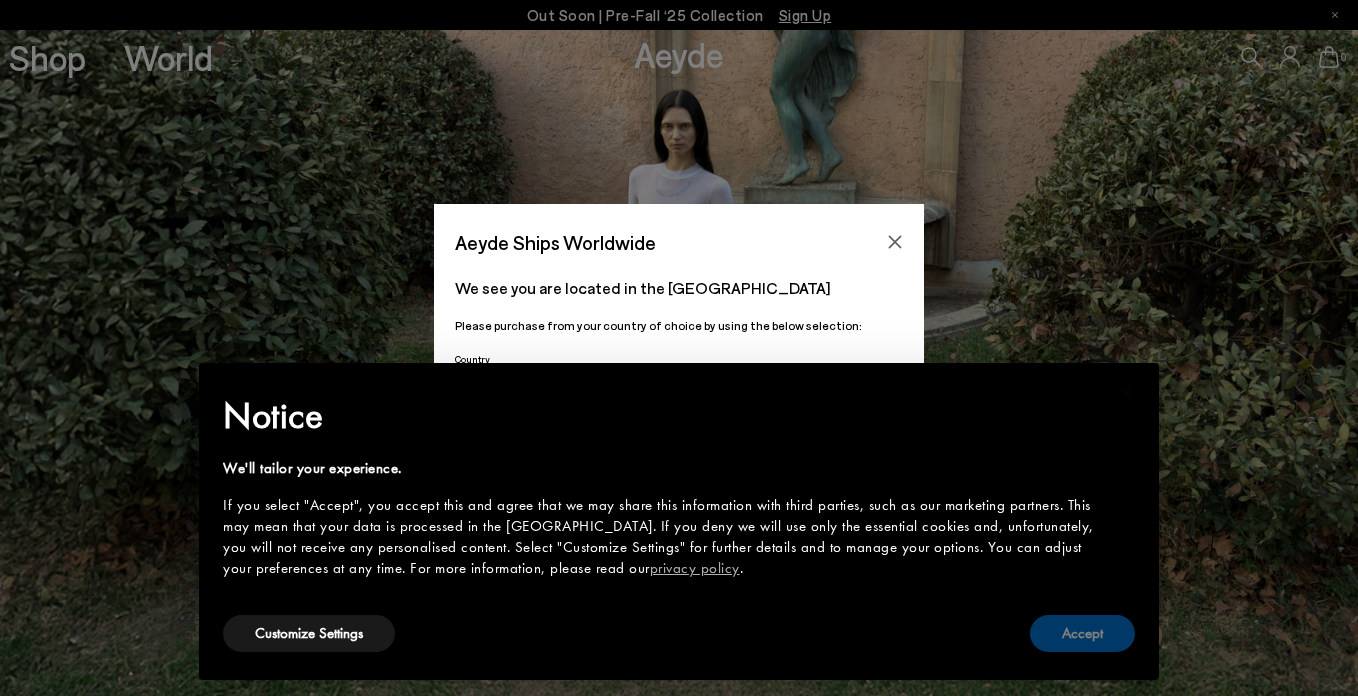 click on "Accept" at bounding box center (1082, 633) 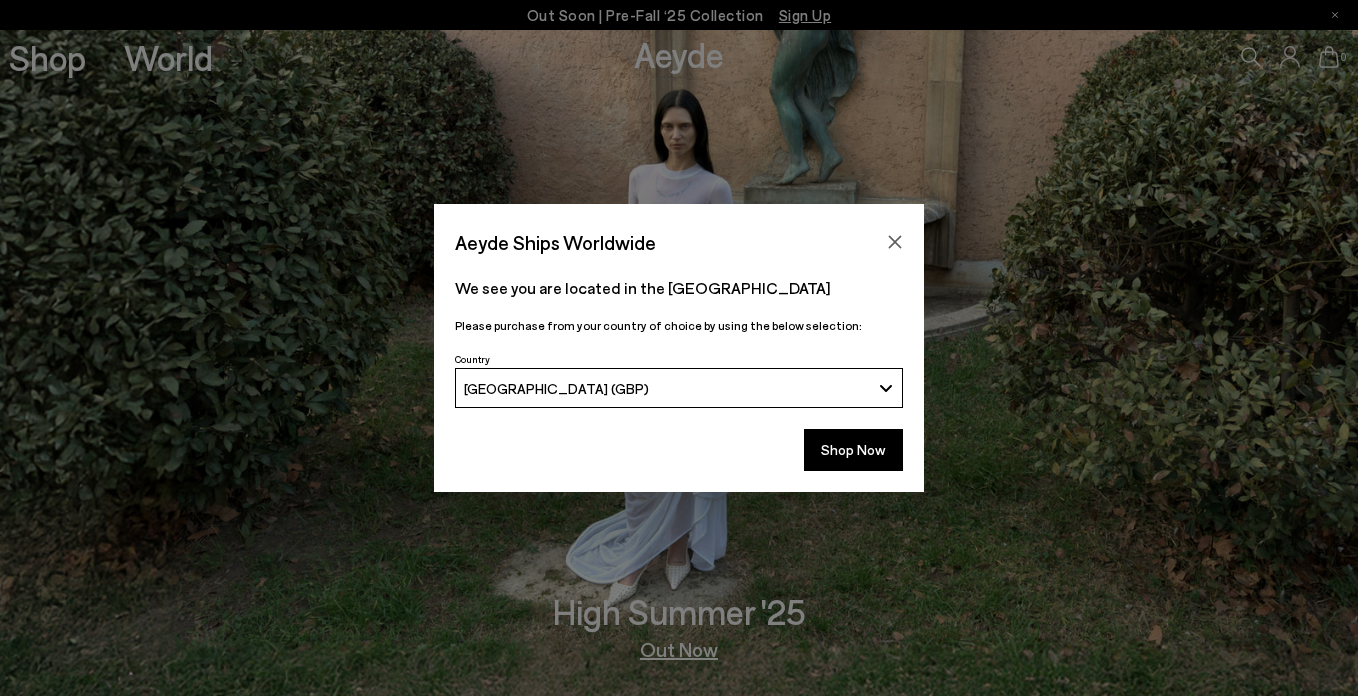 click on "Aeyde Ships Worldwide" at bounding box center (679, 232) 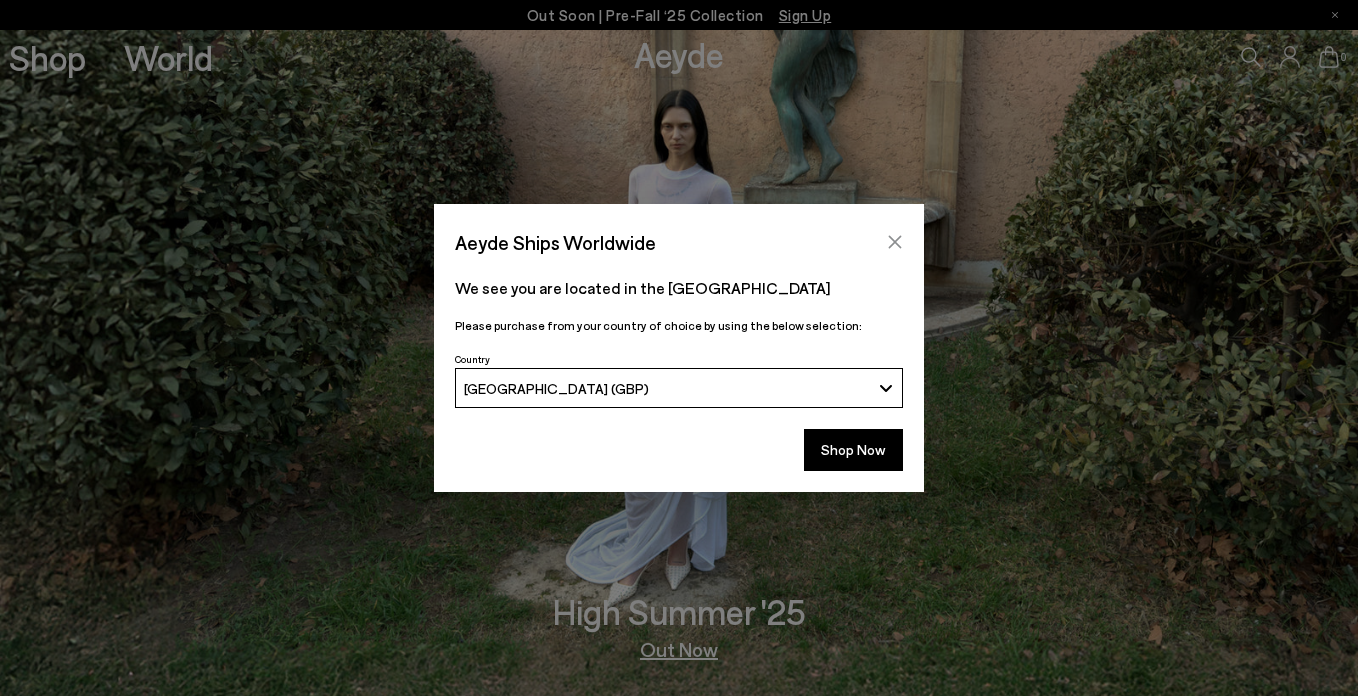 click 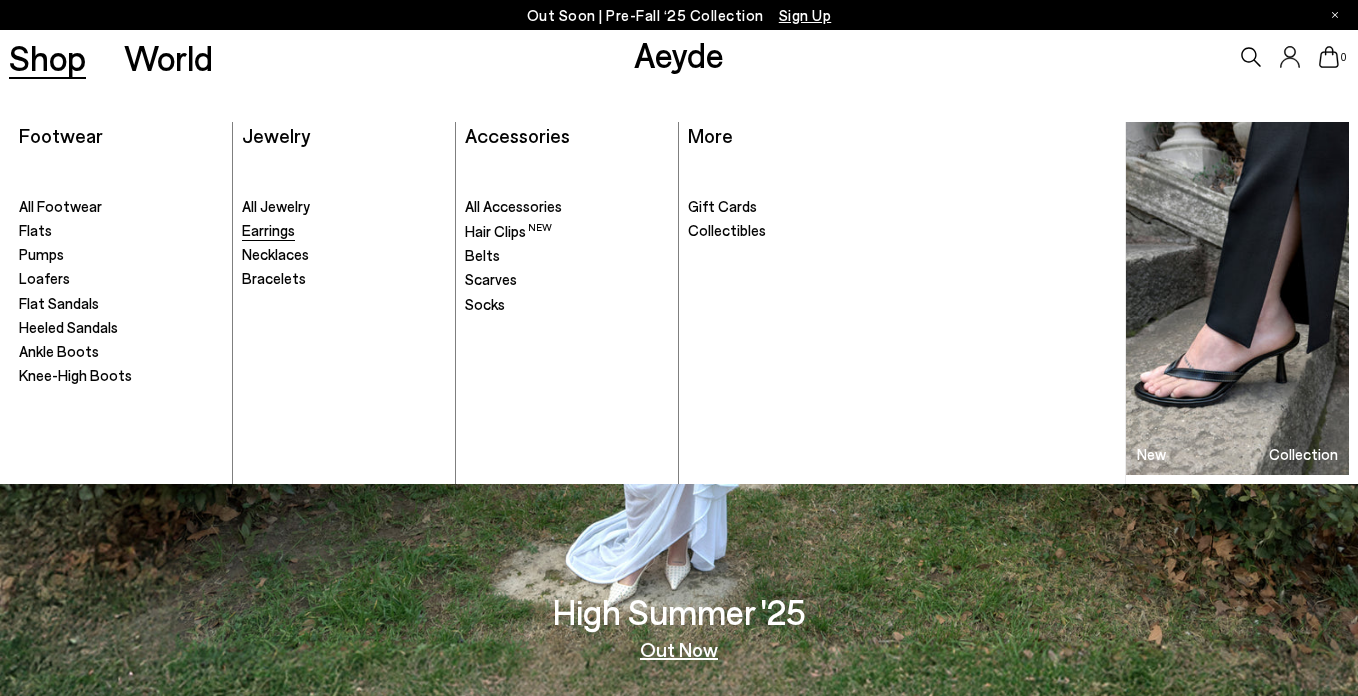 click on "Earrings" at bounding box center (268, 230) 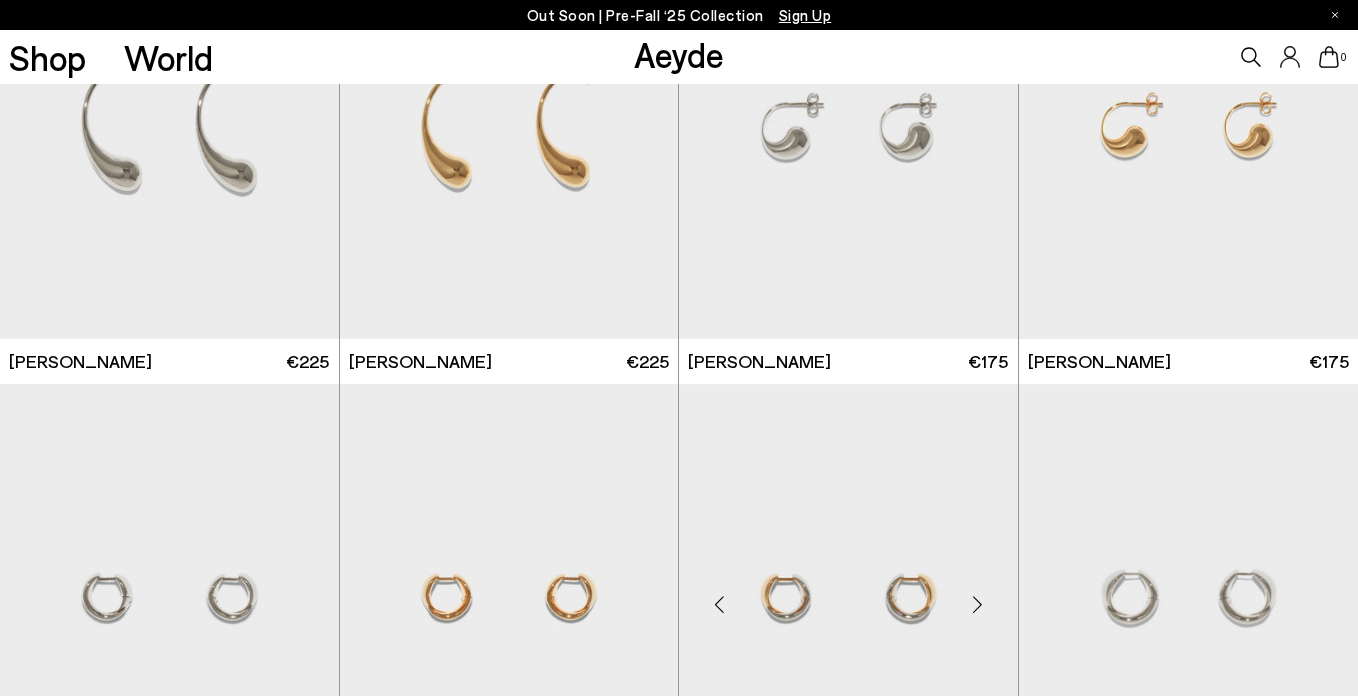 scroll, scrollTop: 135, scrollLeft: 0, axis: vertical 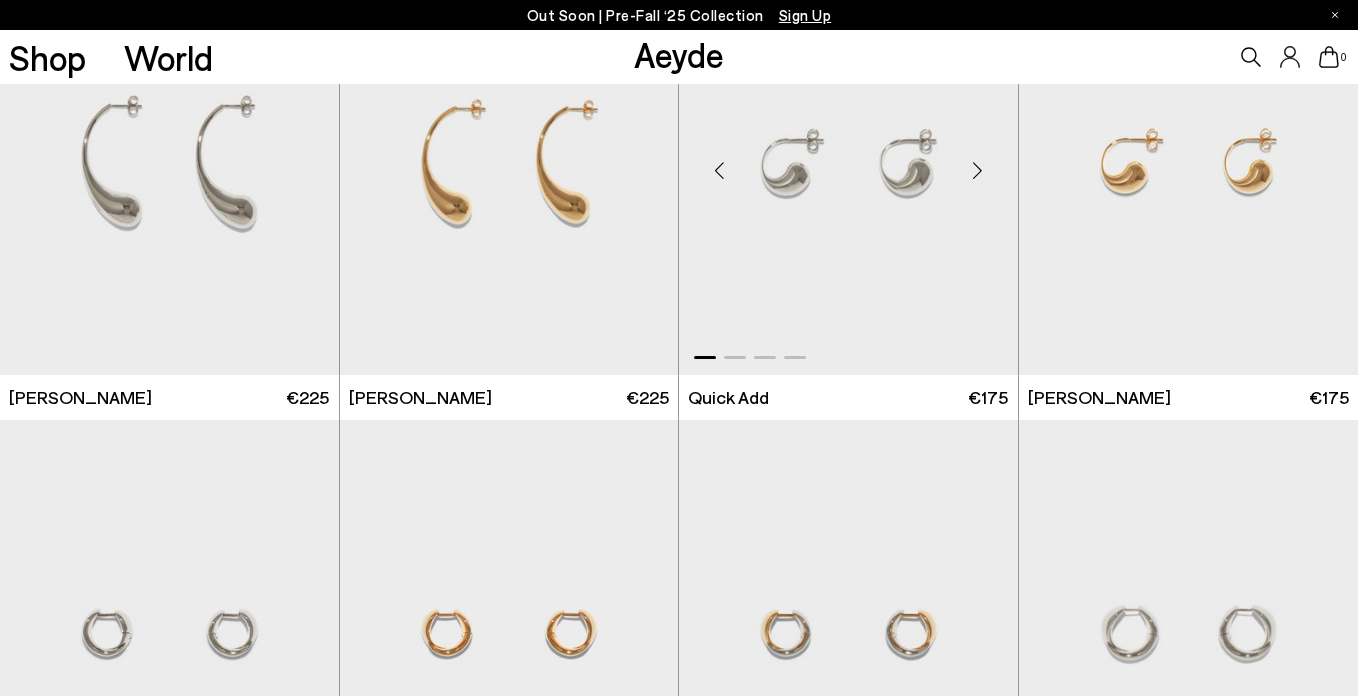 click at bounding box center (978, 170) 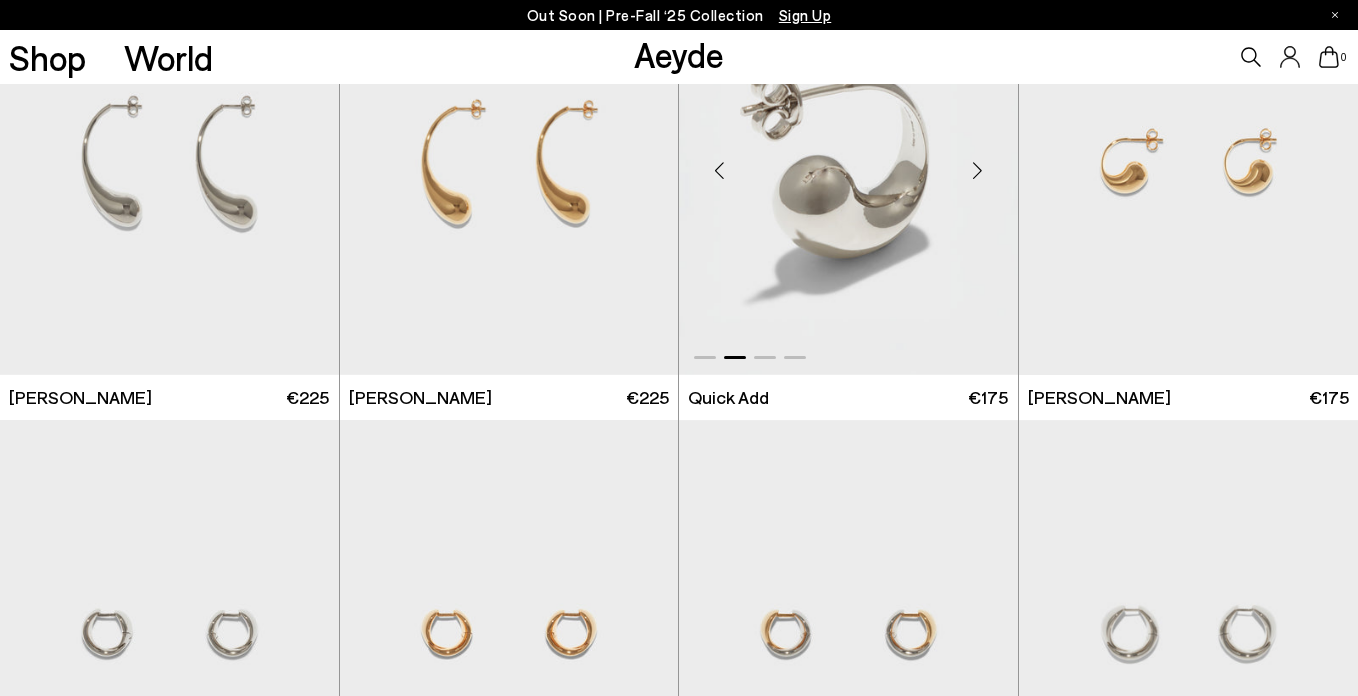 click at bounding box center [978, 170] 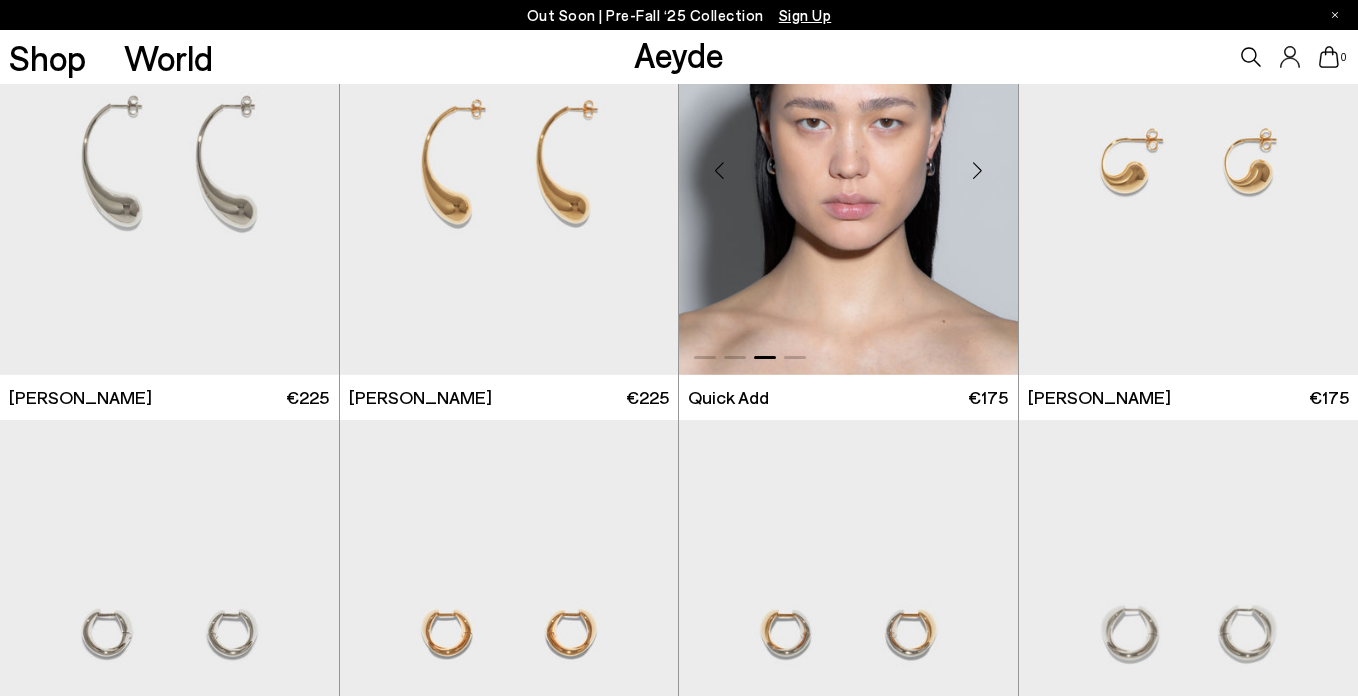 click at bounding box center (978, 170) 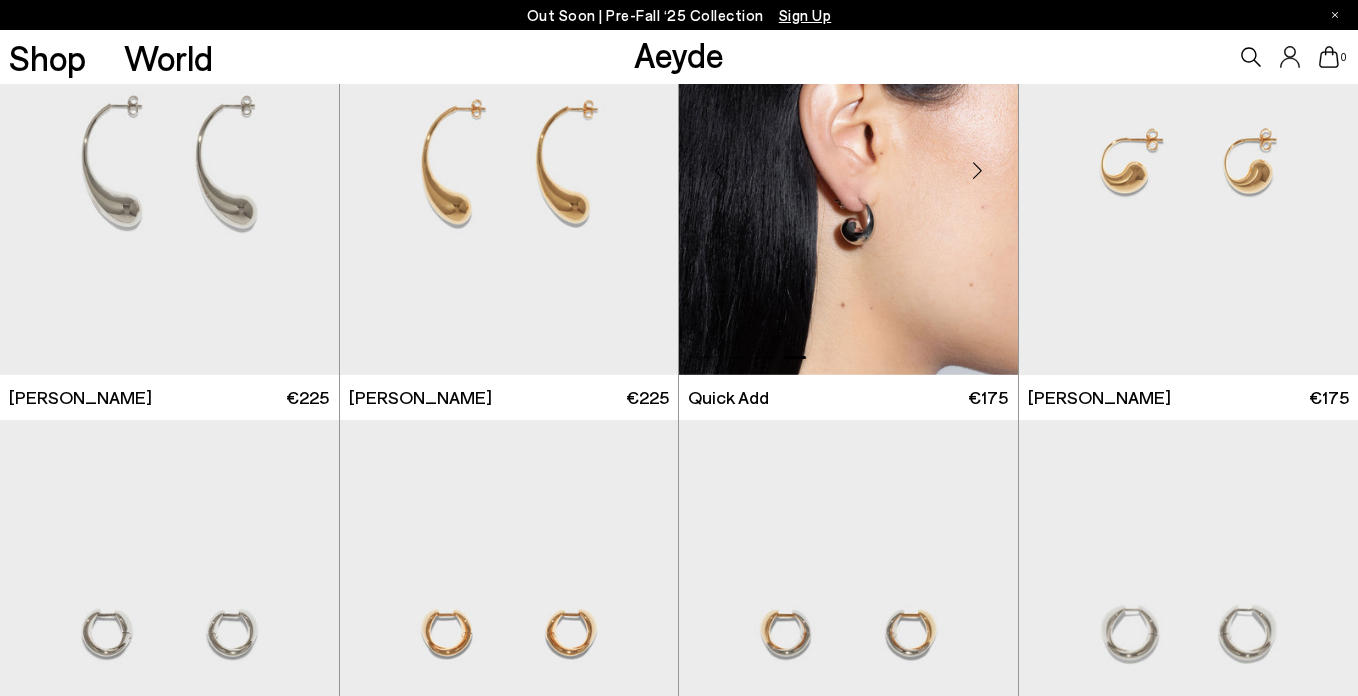 click at bounding box center (978, 170) 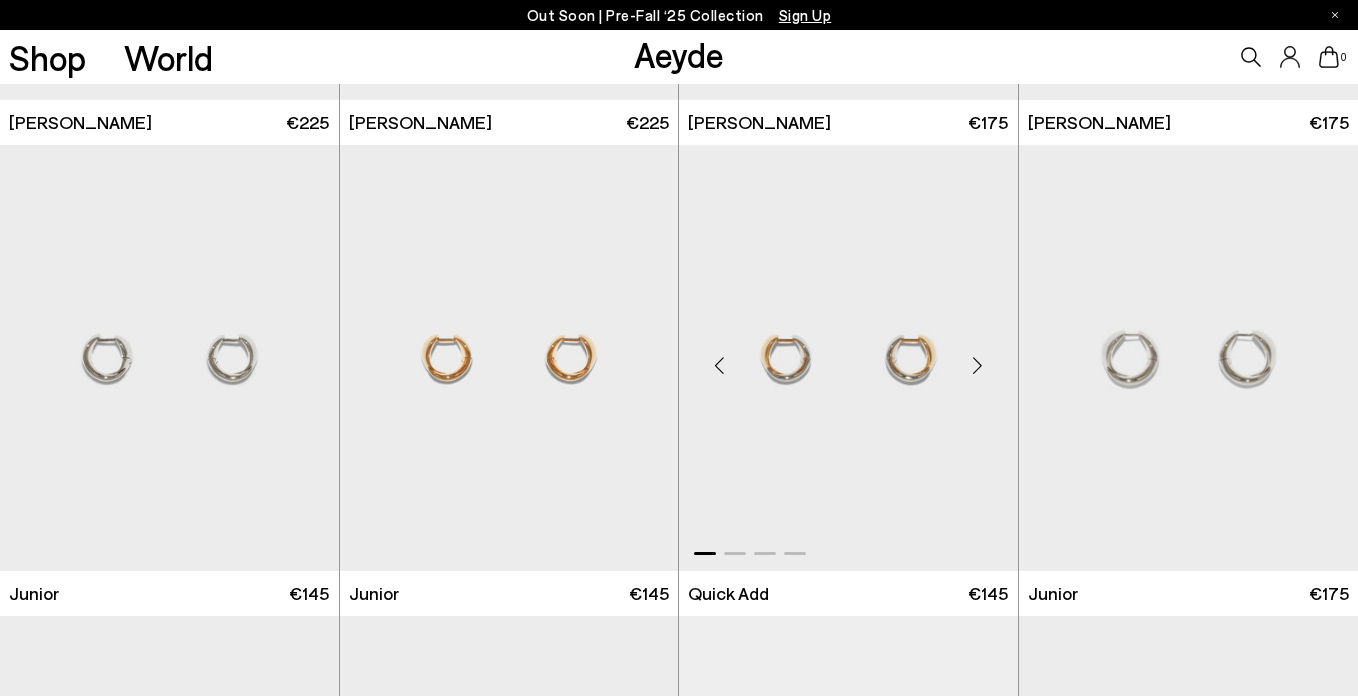 scroll, scrollTop: 412, scrollLeft: 0, axis: vertical 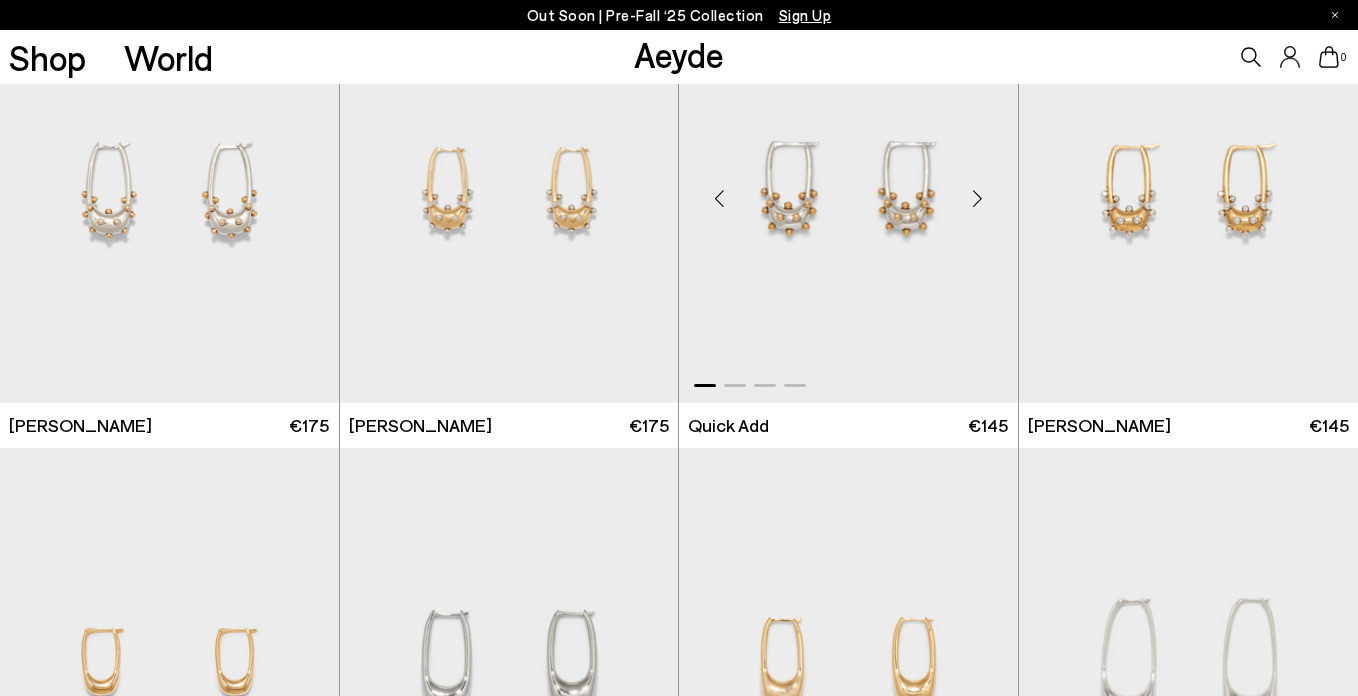 click at bounding box center [978, 199] 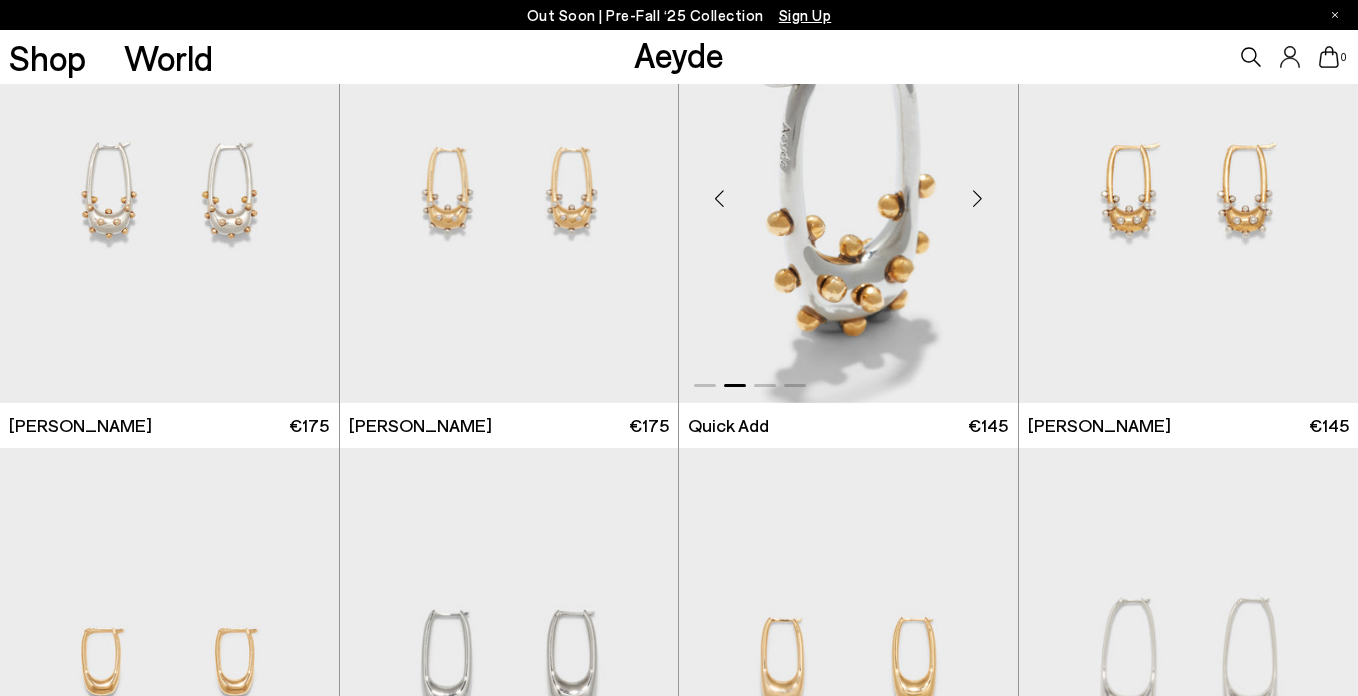click at bounding box center (978, 199) 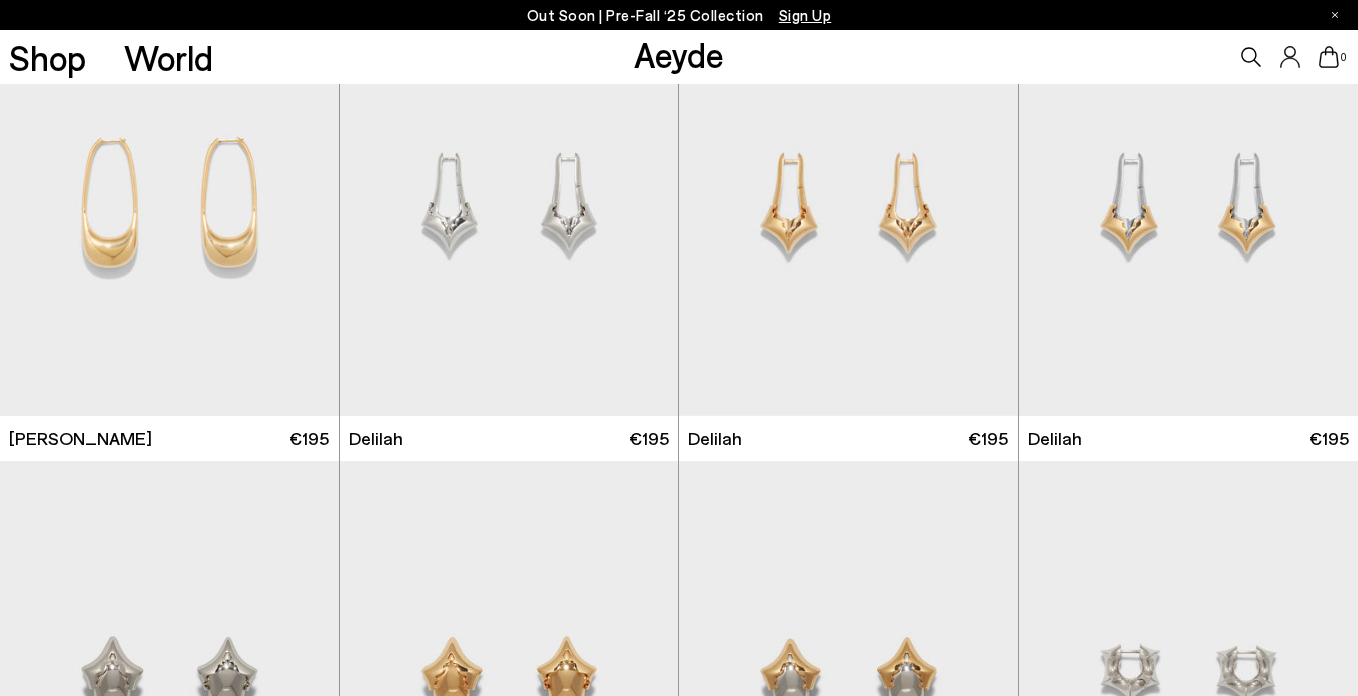 scroll, scrollTop: 3344, scrollLeft: 0, axis: vertical 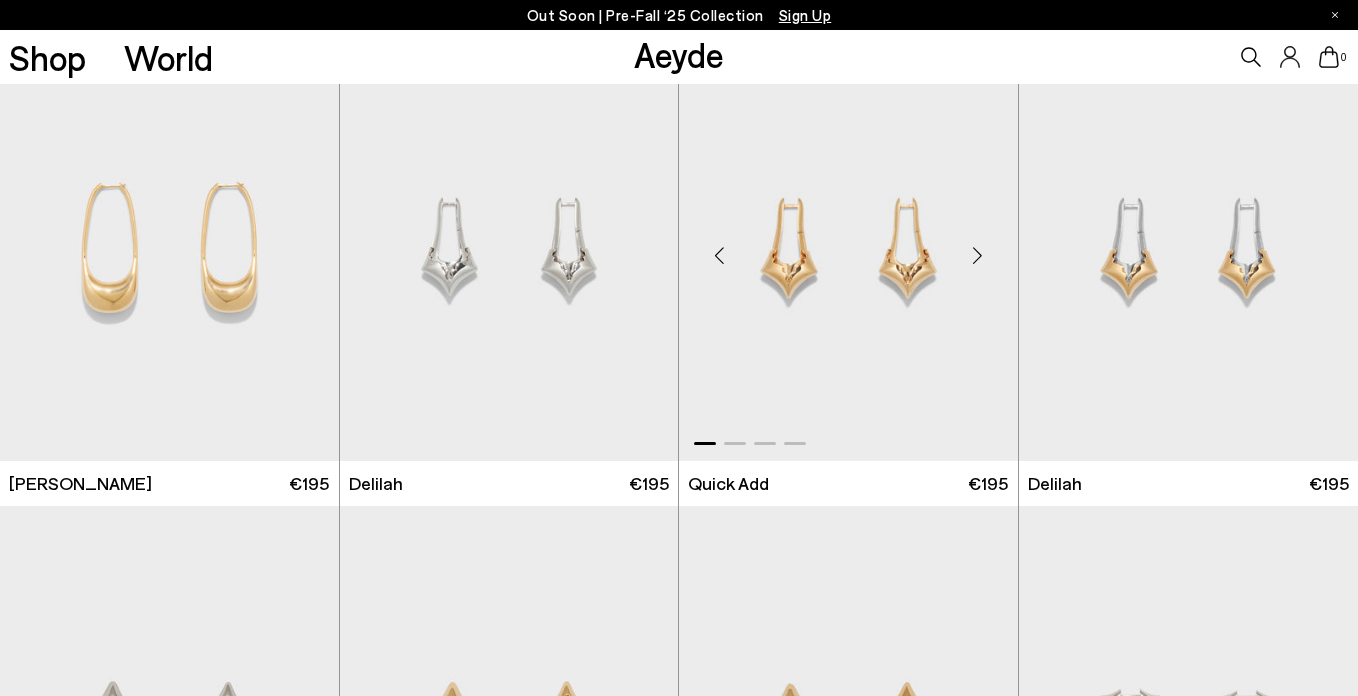 click at bounding box center (978, 256) 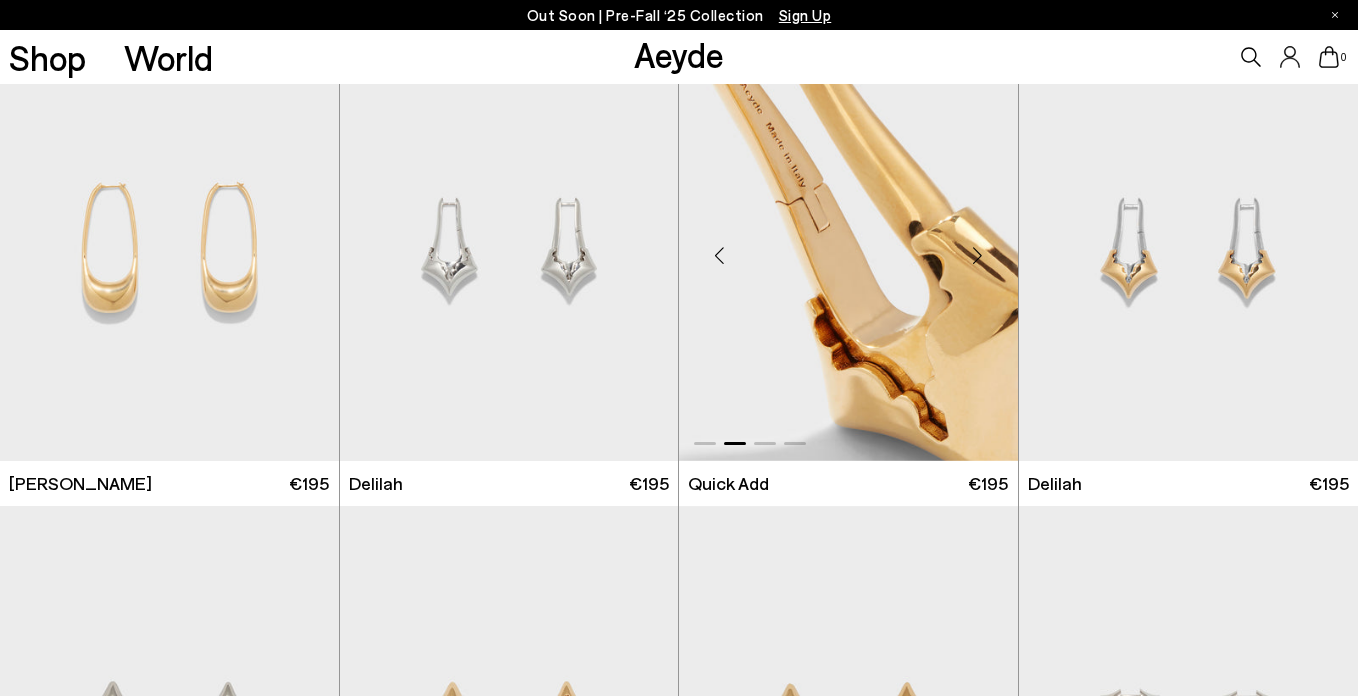 click at bounding box center (978, 256) 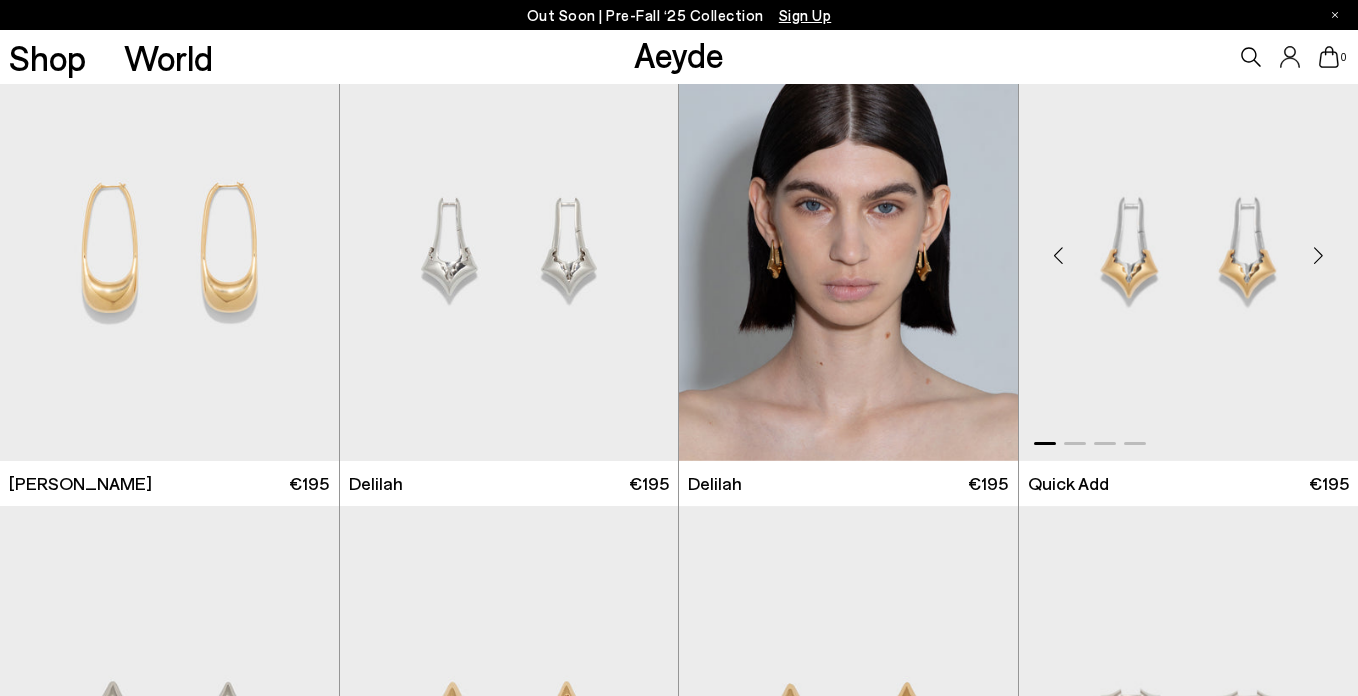 click at bounding box center (1318, 256) 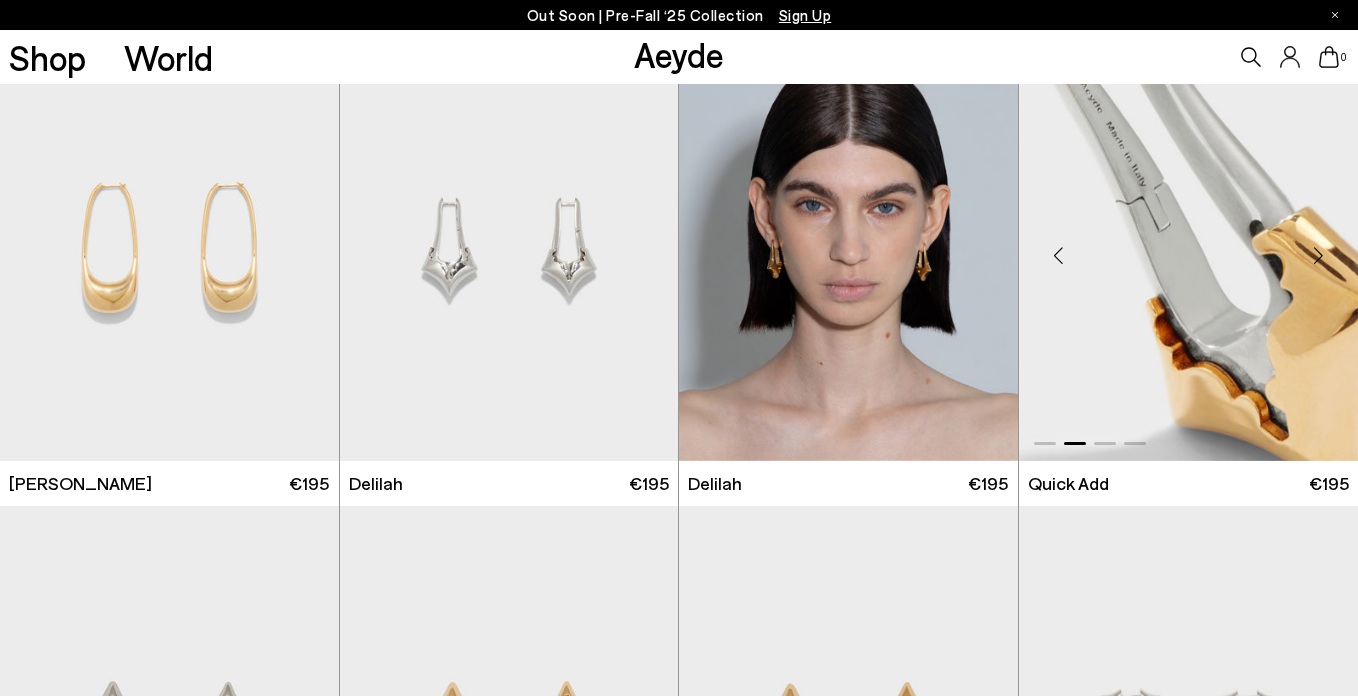 click at bounding box center [1318, 256] 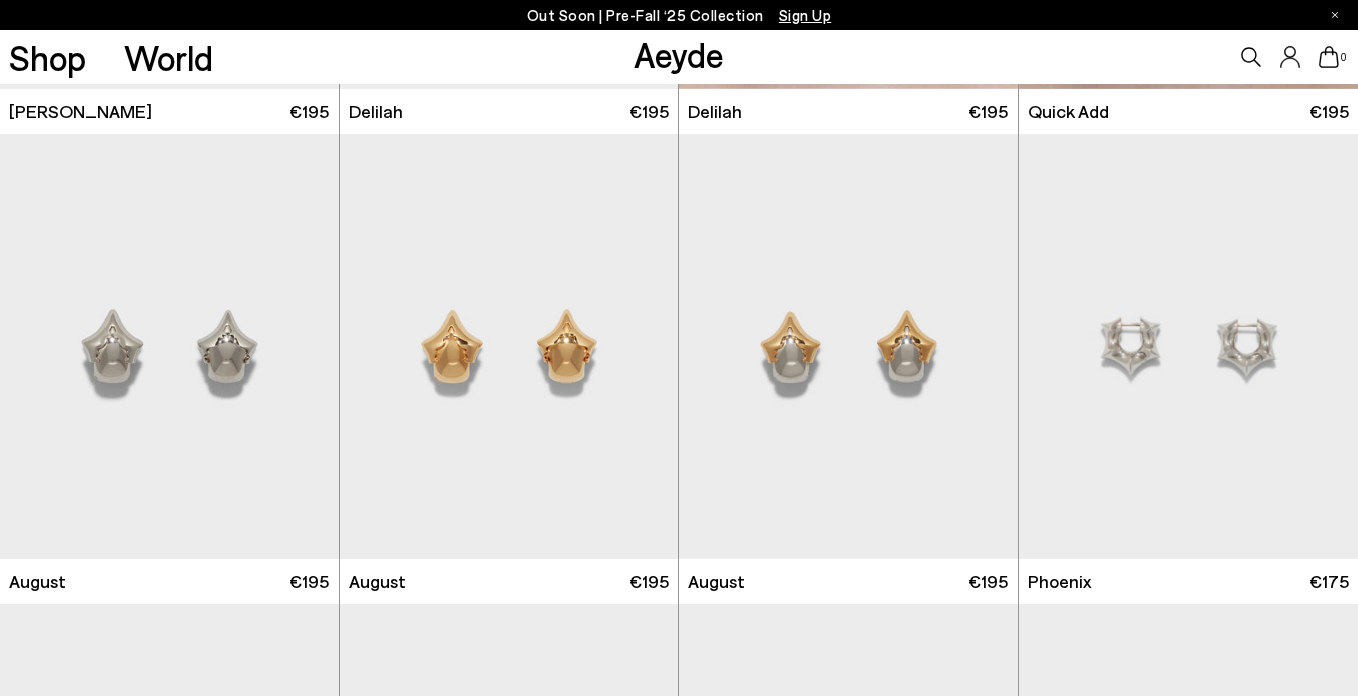 scroll, scrollTop: 3755, scrollLeft: 0, axis: vertical 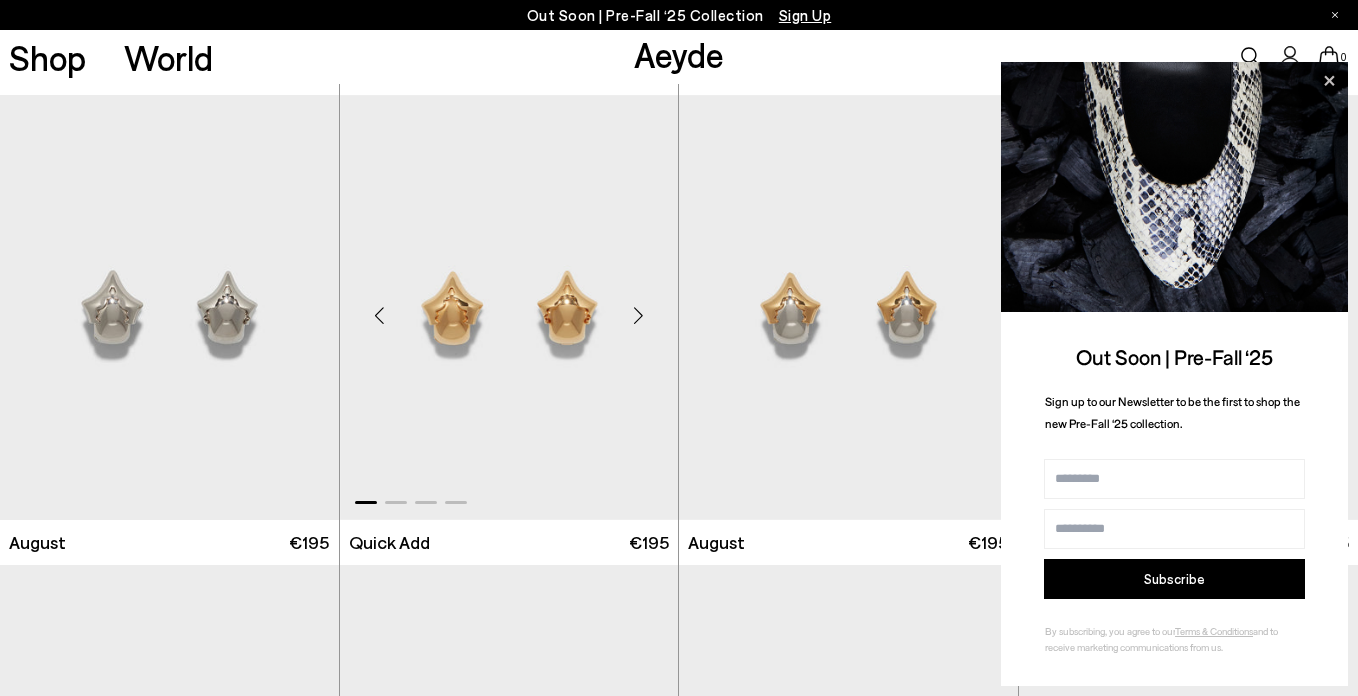 click at bounding box center (638, 316) 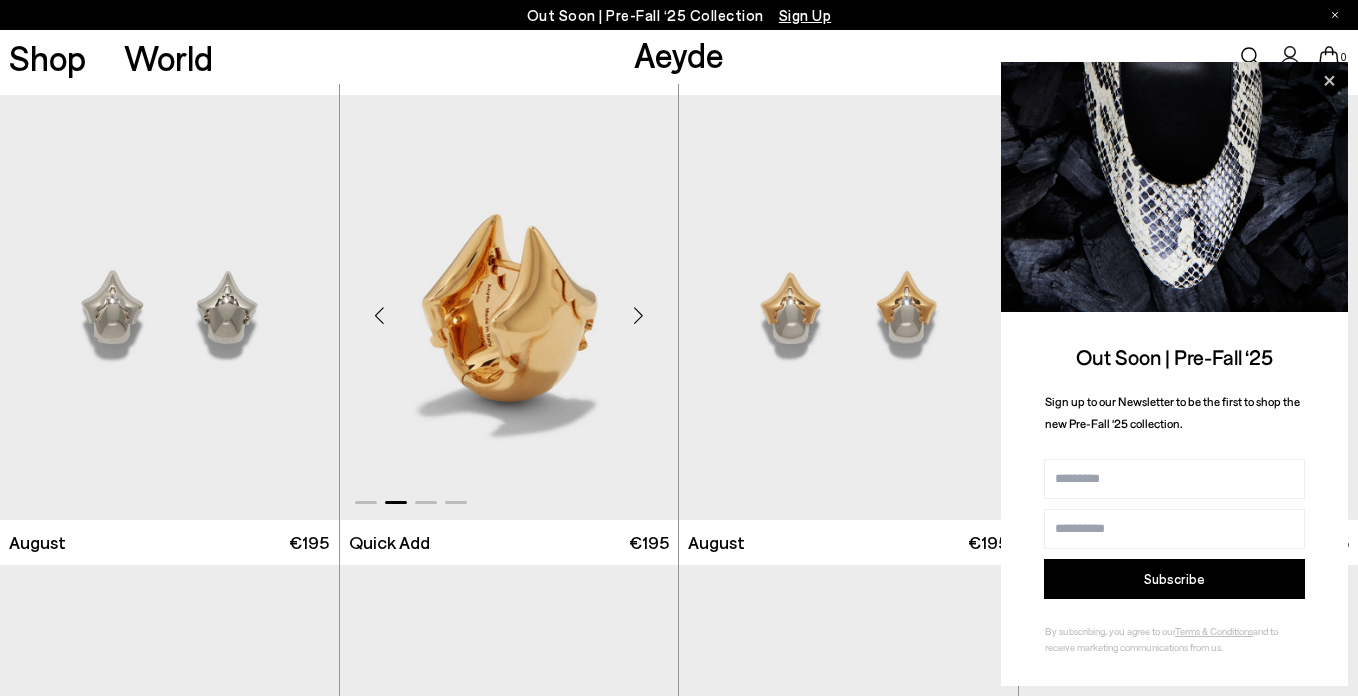 click at bounding box center (638, 316) 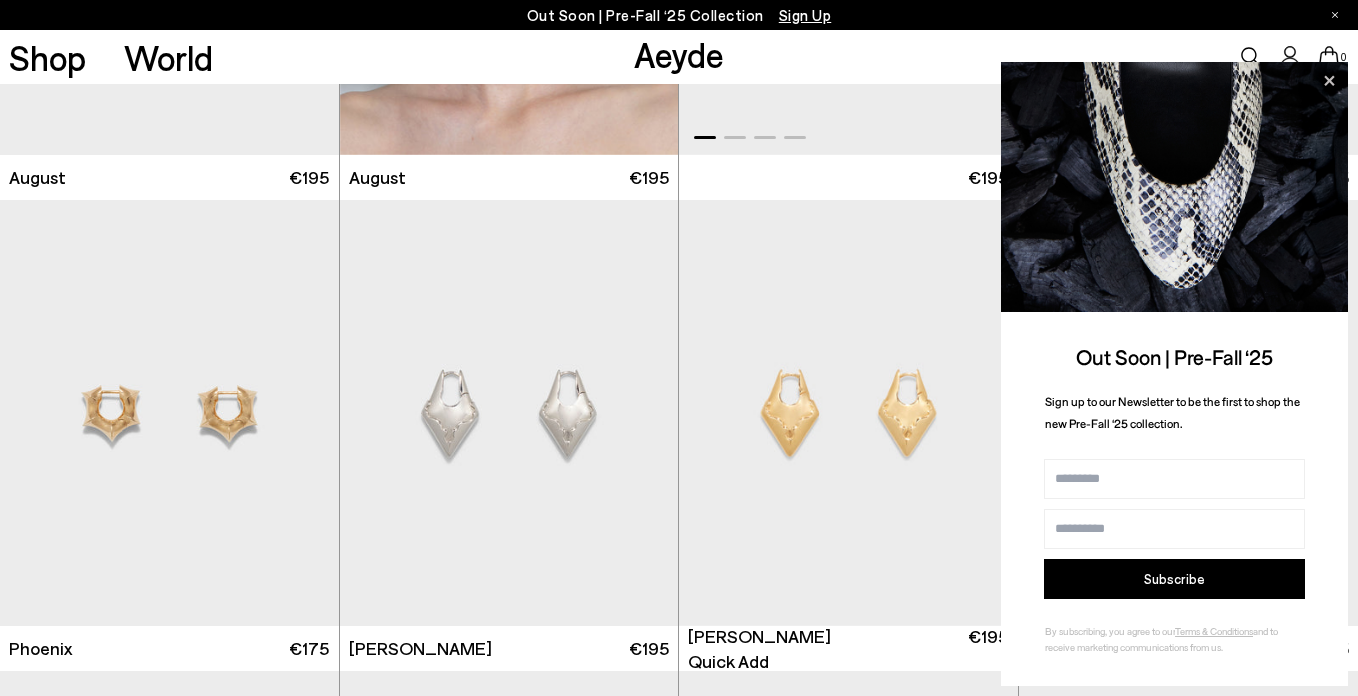 scroll, scrollTop: 4132, scrollLeft: 0, axis: vertical 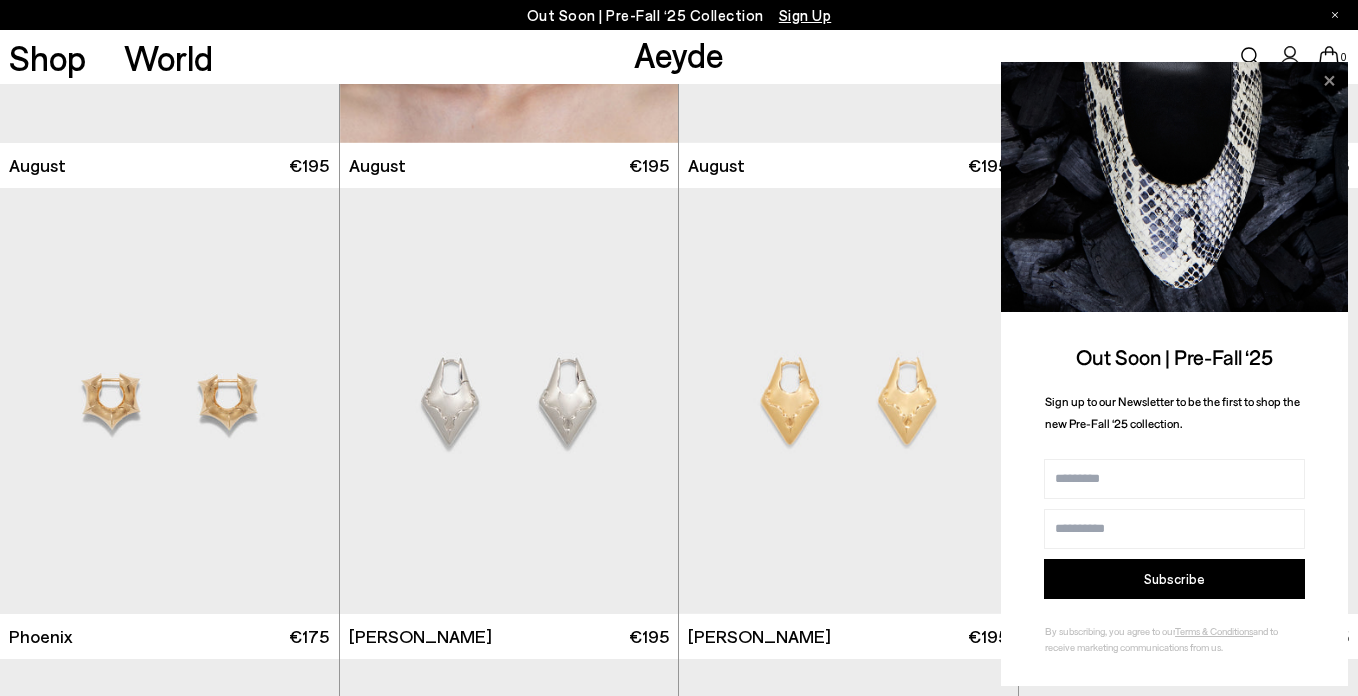 click 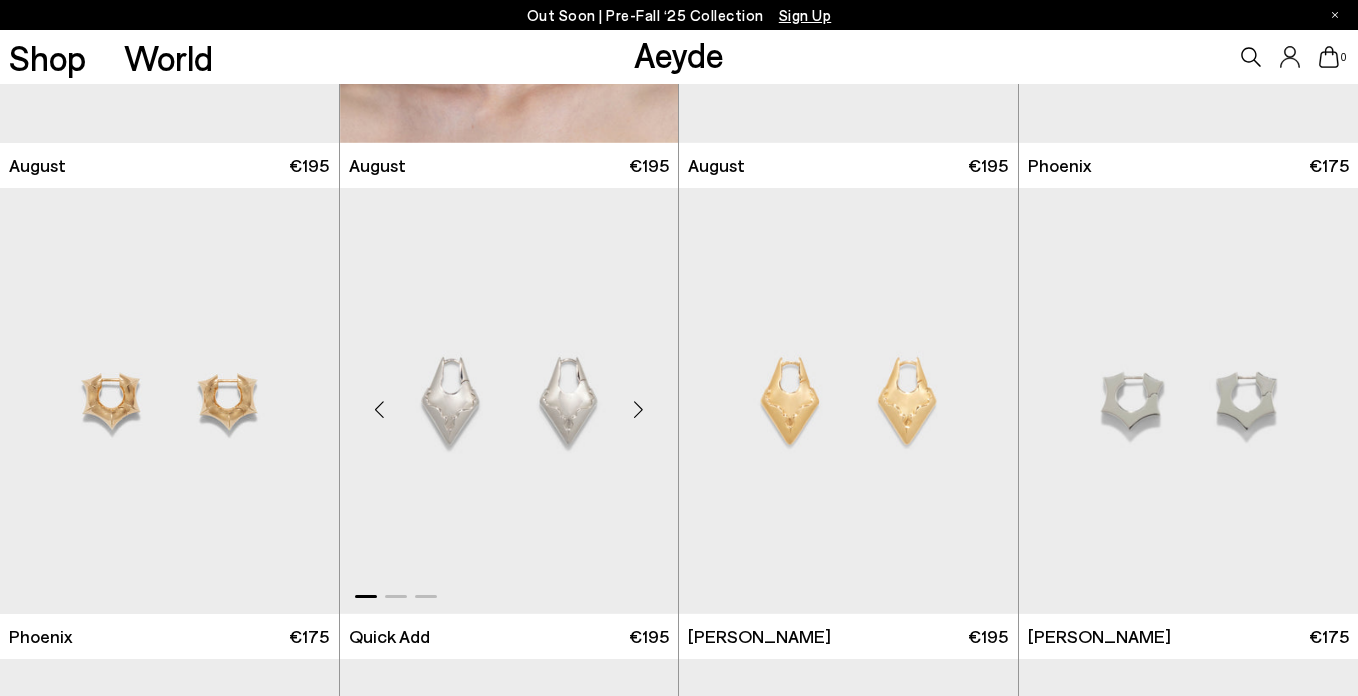 click at bounding box center [638, 409] 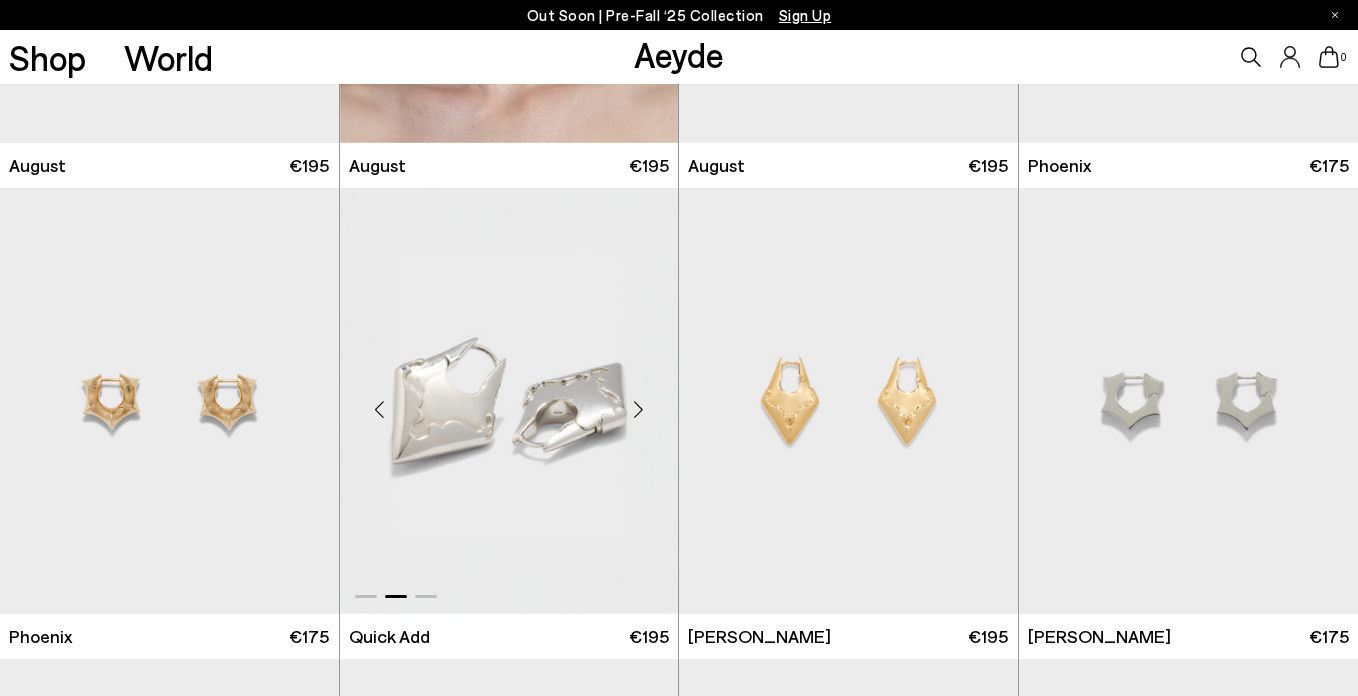 click at bounding box center [638, 409] 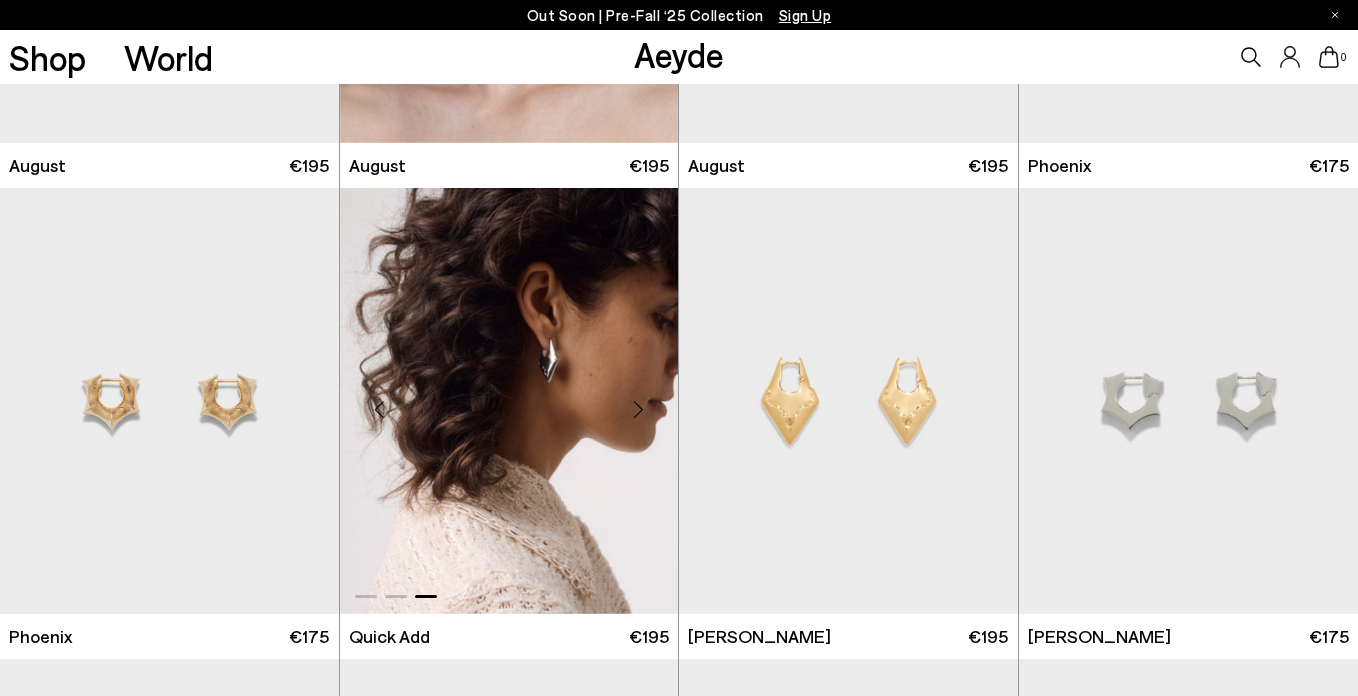 click at bounding box center (638, 409) 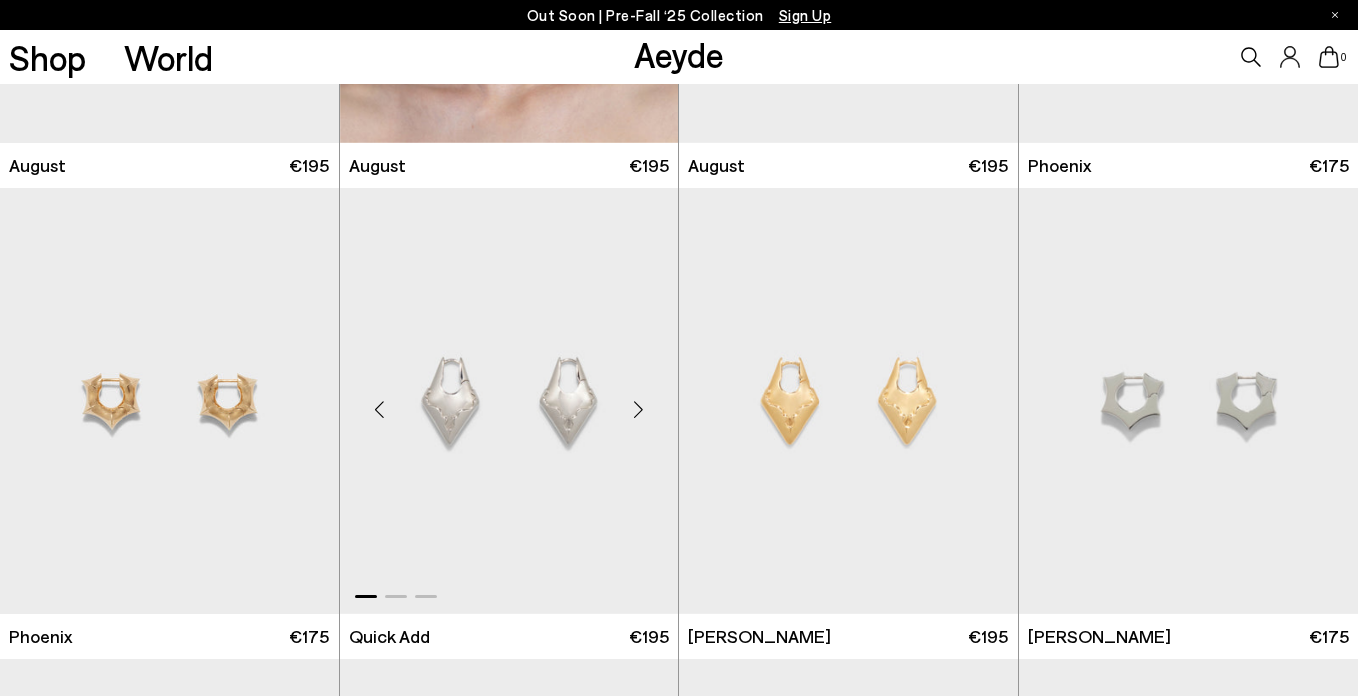 click at bounding box center [638, 409] 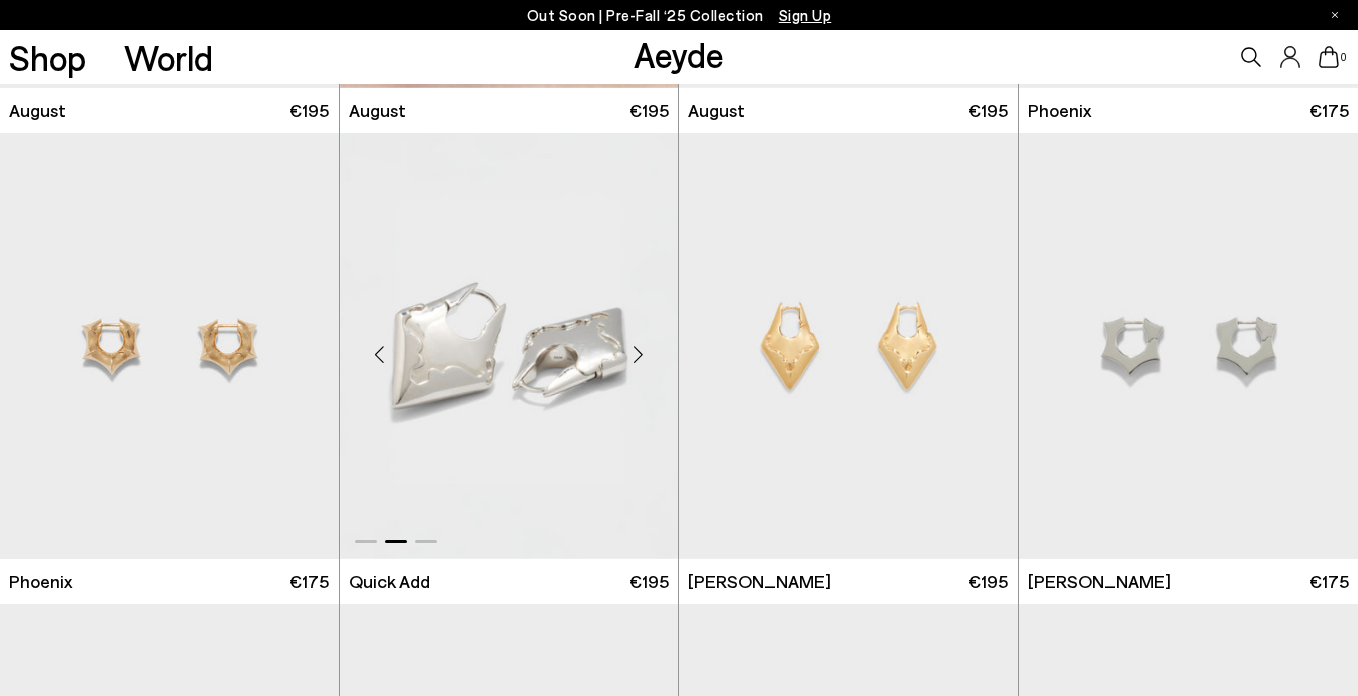 scroll, scrollTop: 4202, scrollLeft: 0, axis: vertical 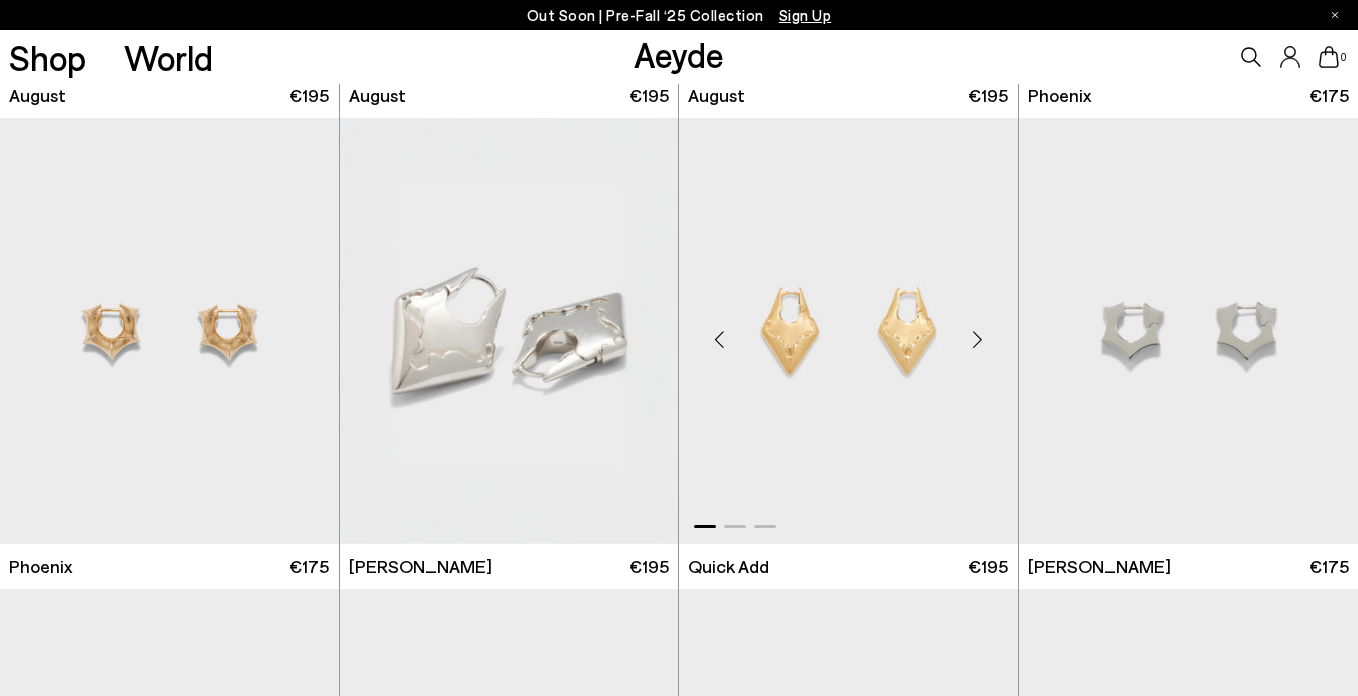 click at bounding box center [978, 339] 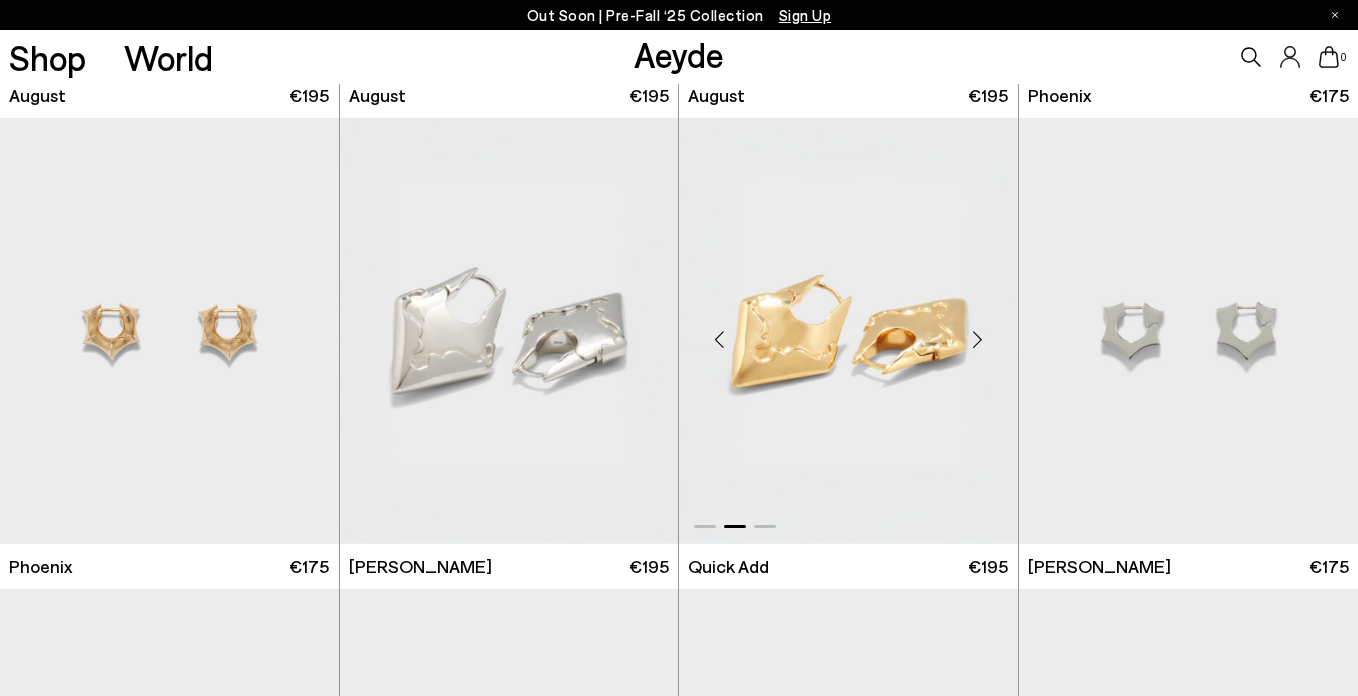 click at bounding box center (978, 339) 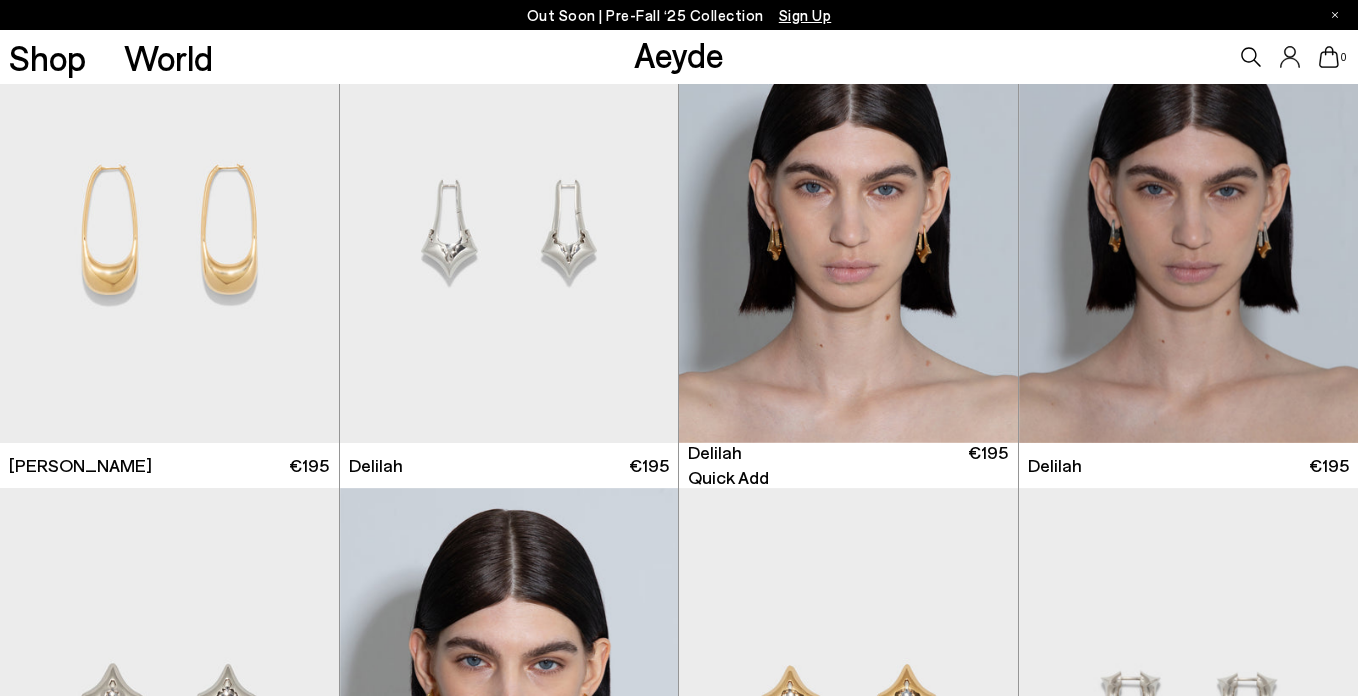 scroll, scrollTop: 3367, scrollLeft: 0, axis: vertical 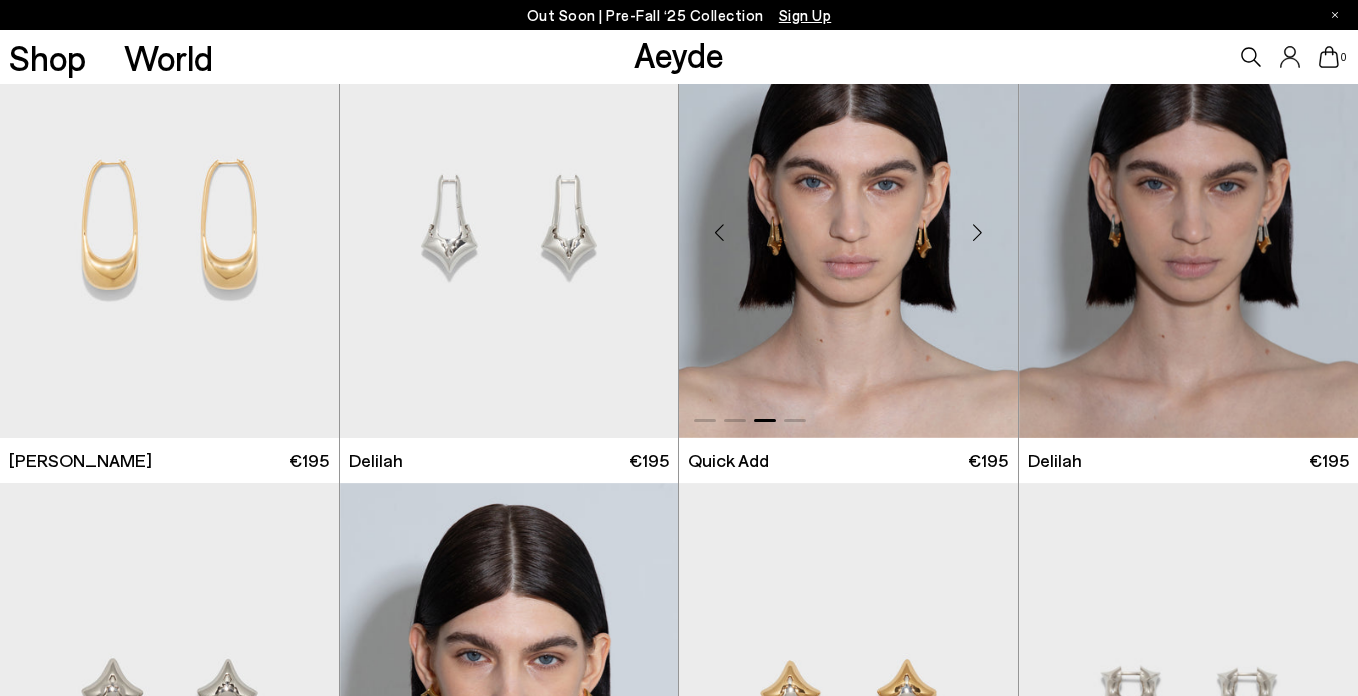 click at bounding box center [978, 233] 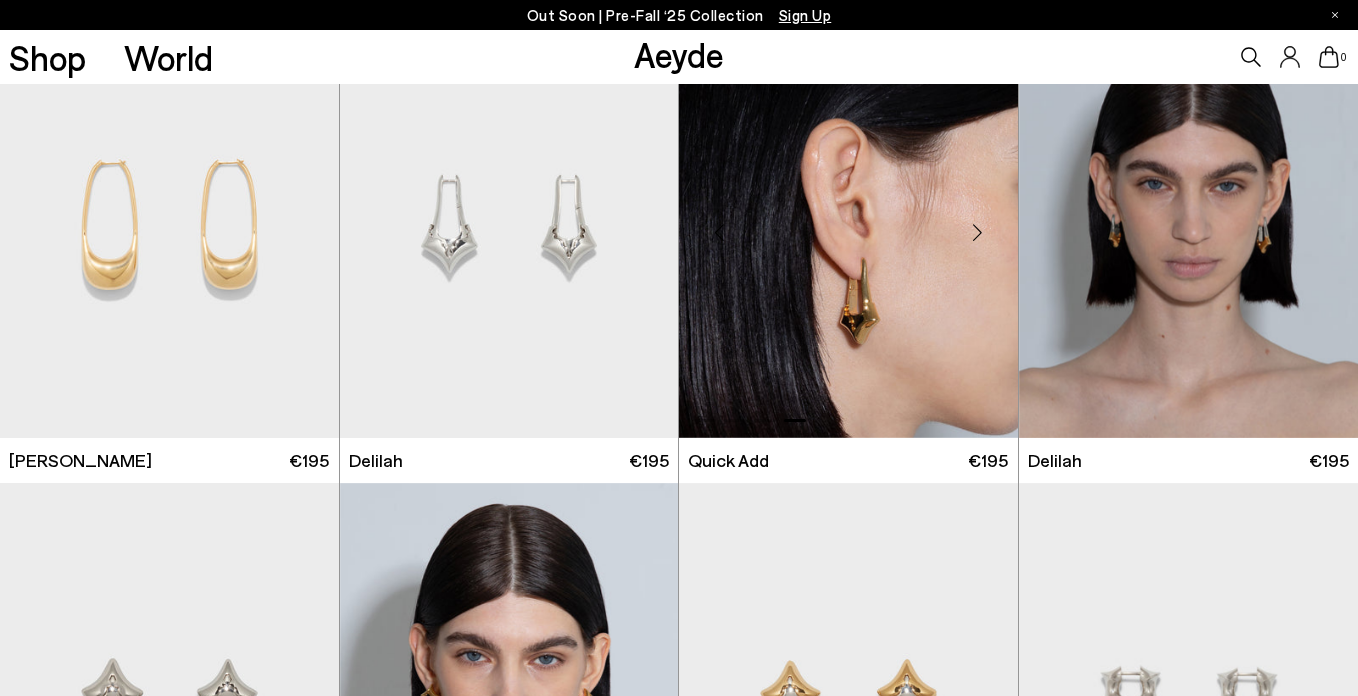 click at bounding box center (978, 233) 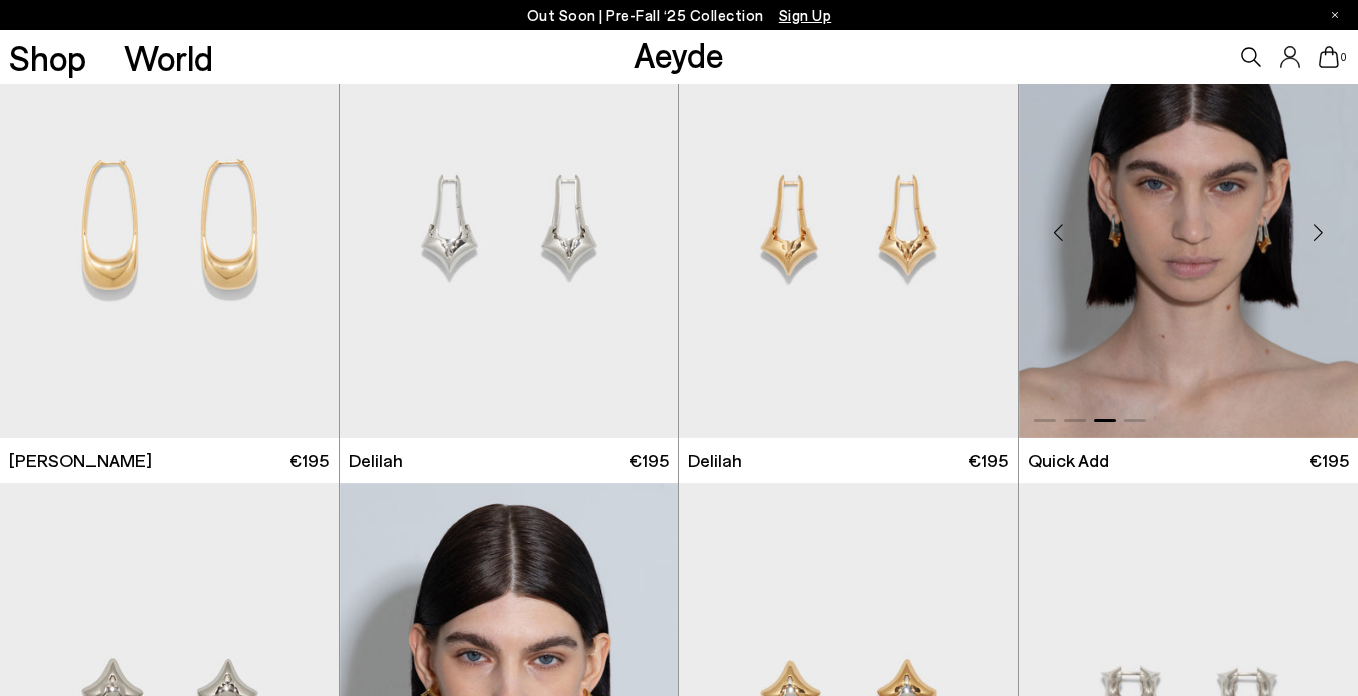 click at bounding box center (1318, 233) 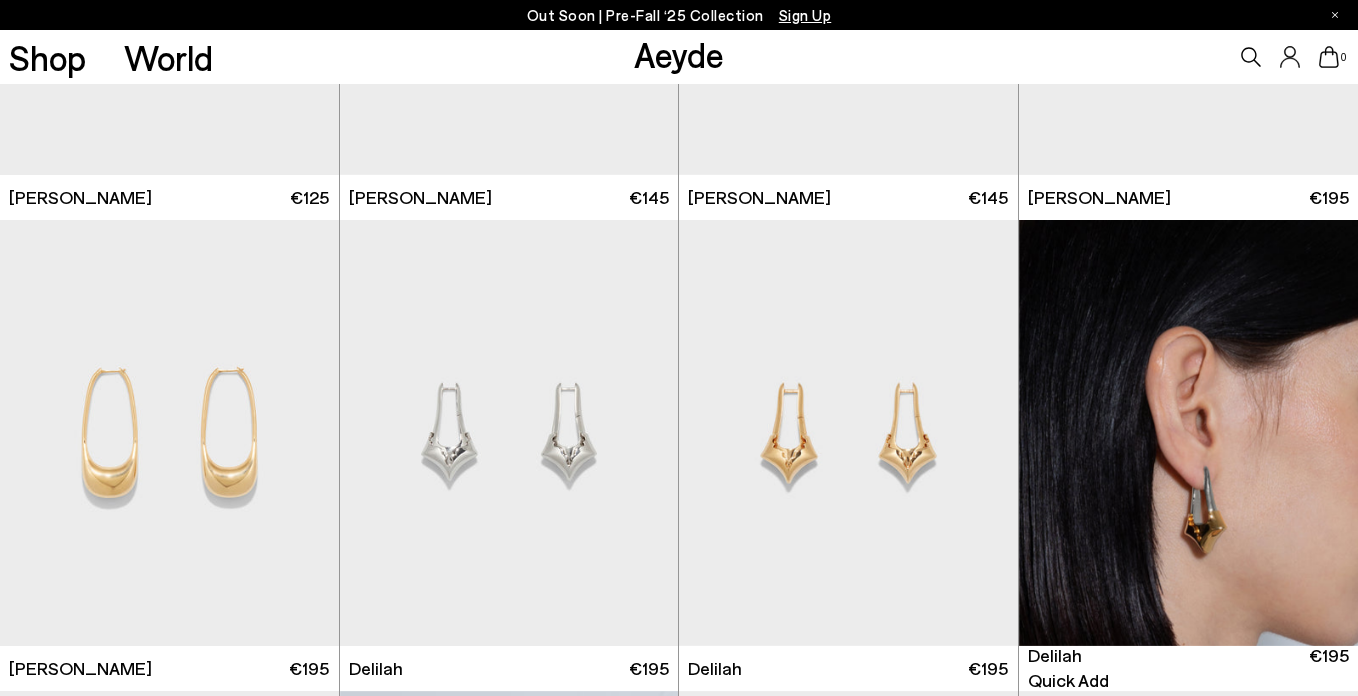 scroll, scrollTop: 3123, scrollLeft: 0, axis: vertical 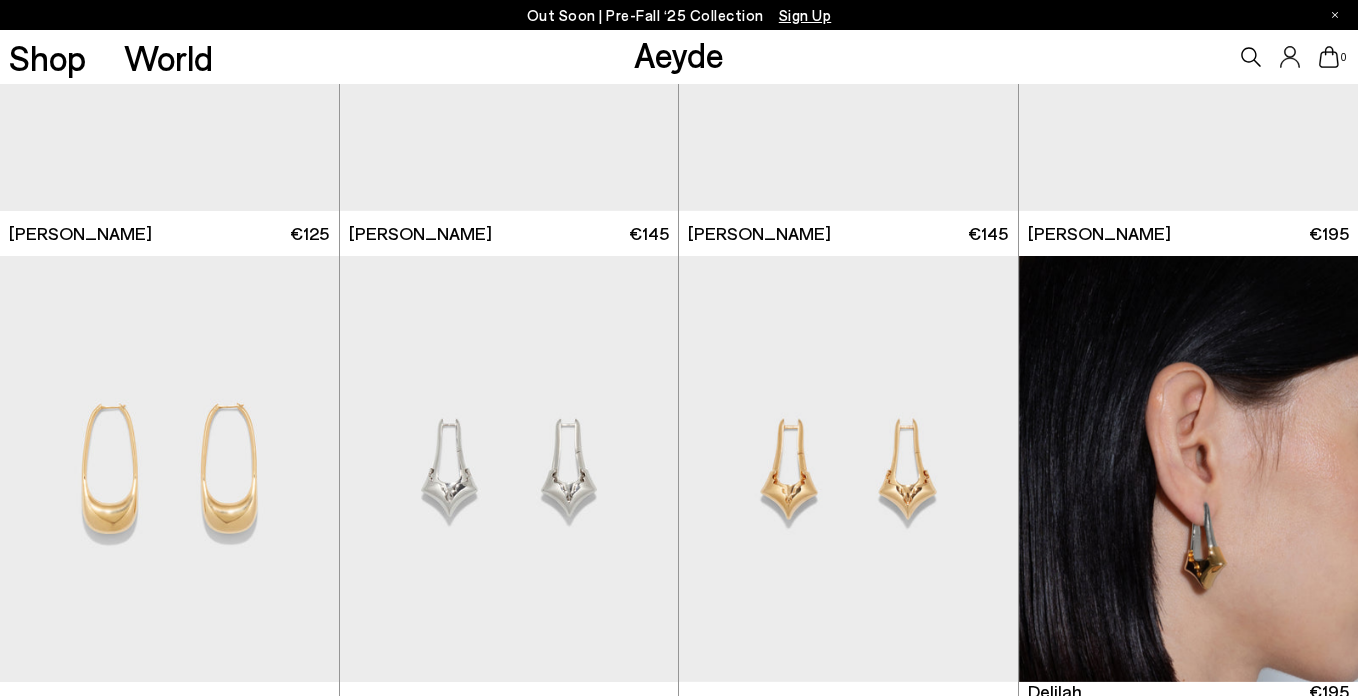 click at bounding box center (1189, 469) 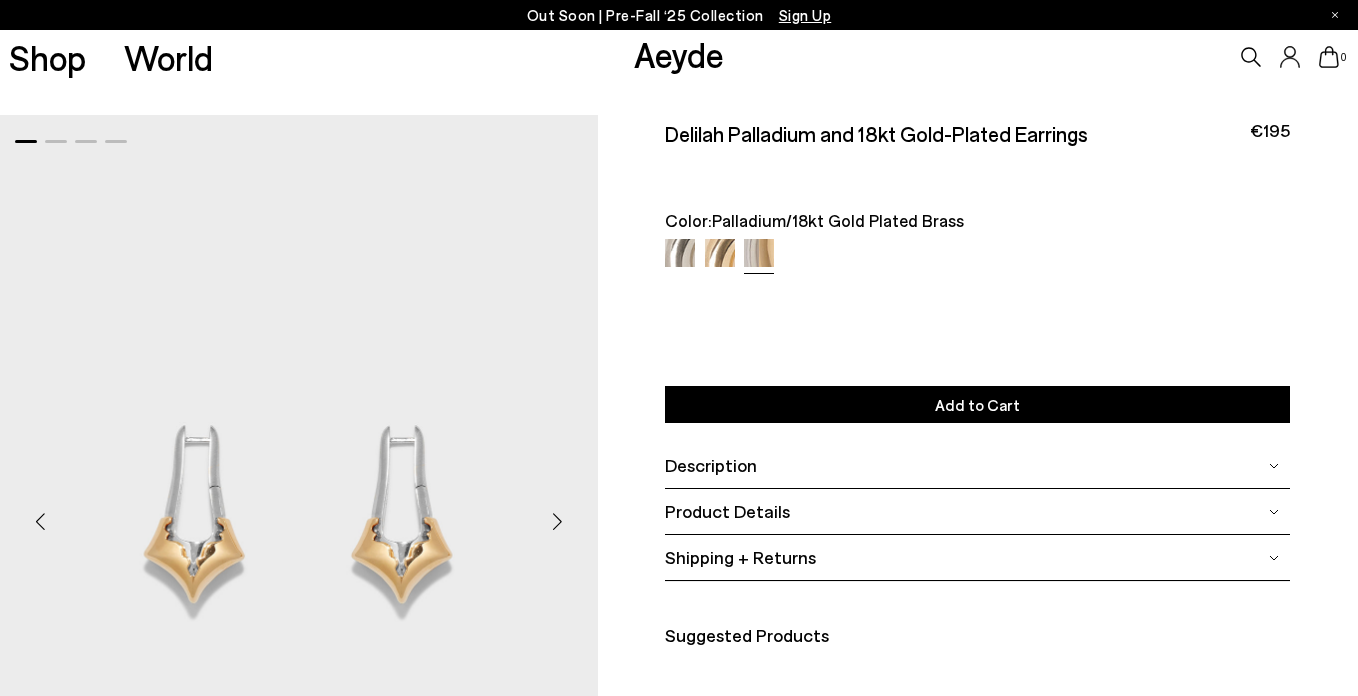 scroll, scrollTop: 0, scrollLeft: 0, axis: both 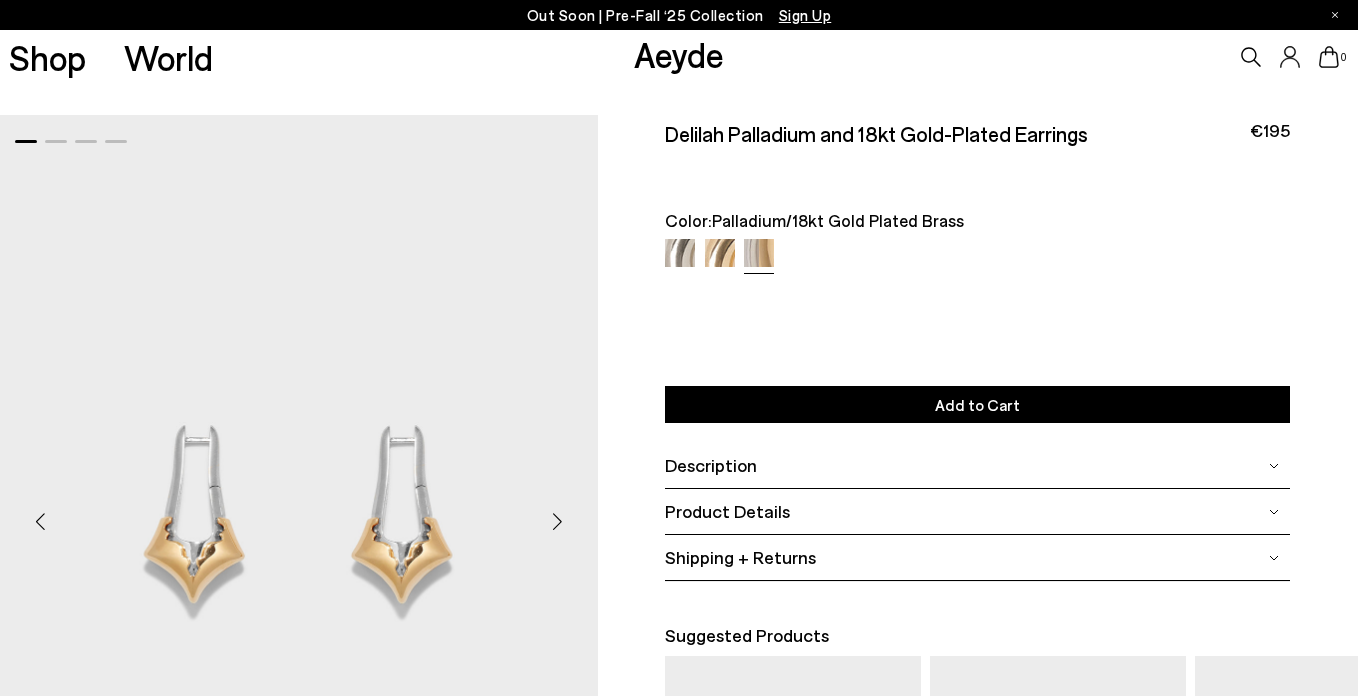 click at bounding box center [558, 522] 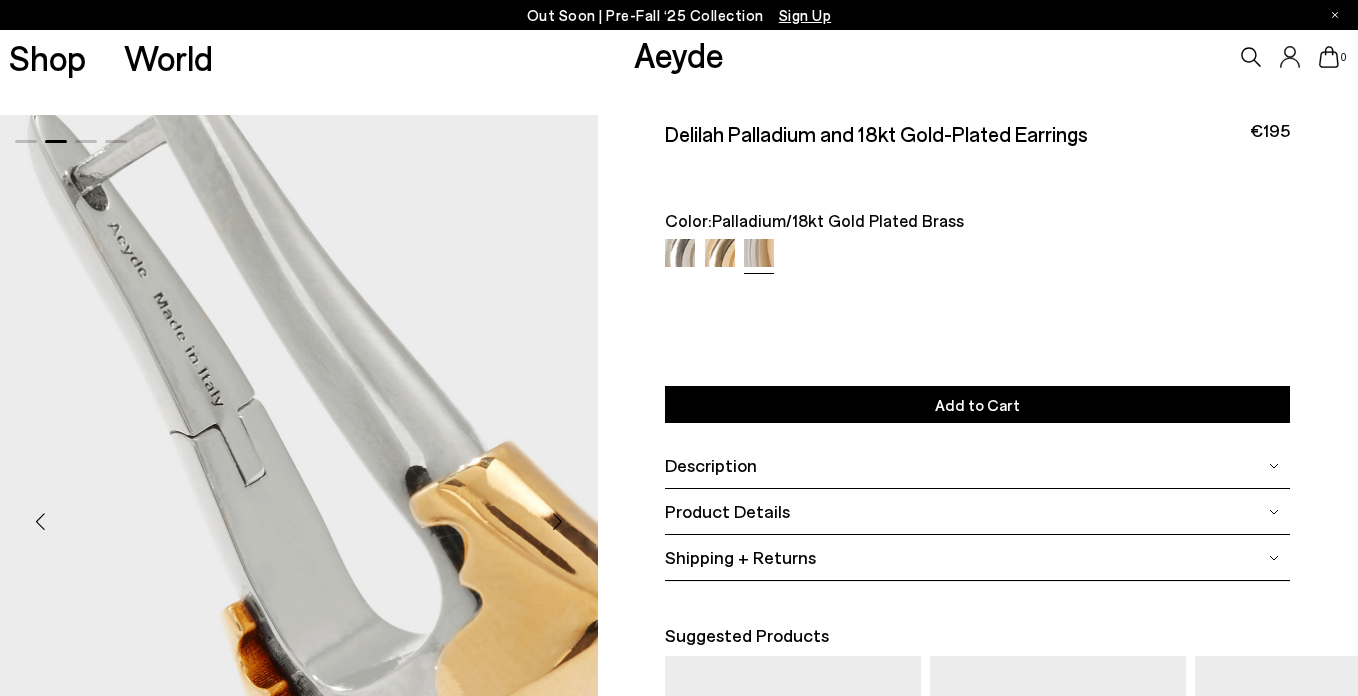 click at bounding box center (558, 522) 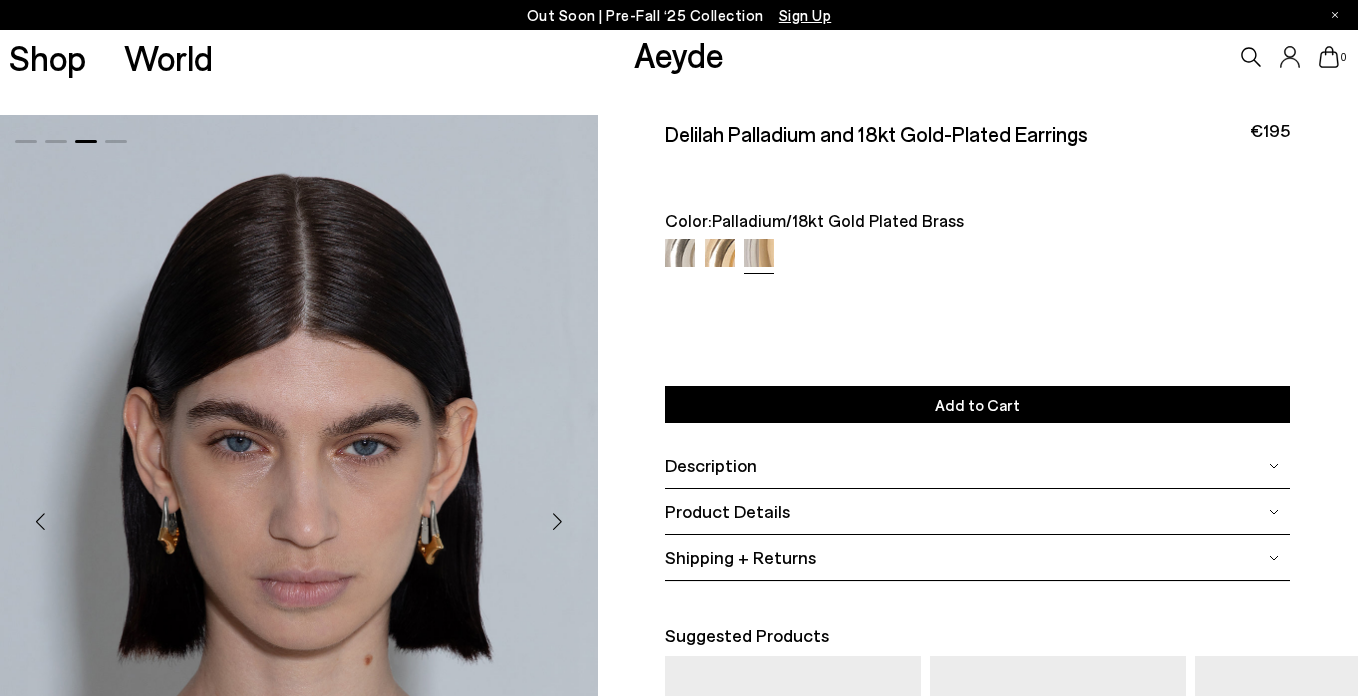 click at bounding box center (558, 522) 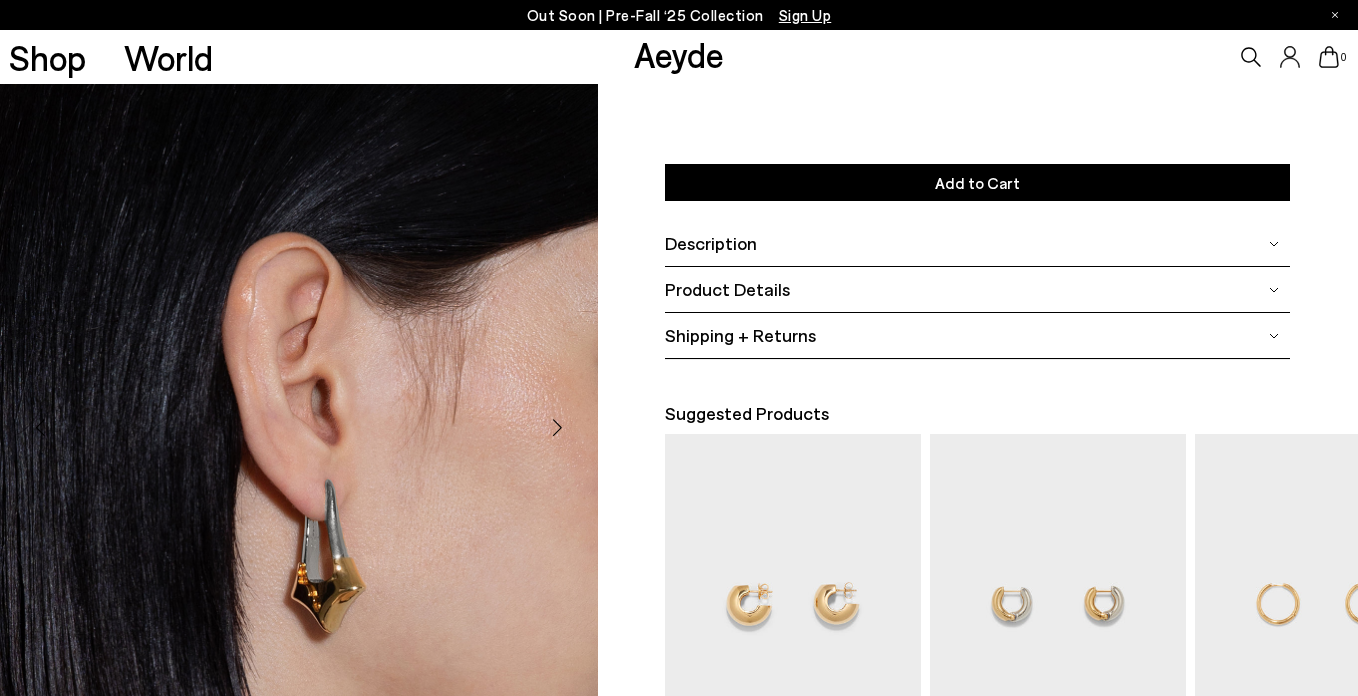 scroll, scrollTop: 240, scrollLeft: 0, axis: vertical 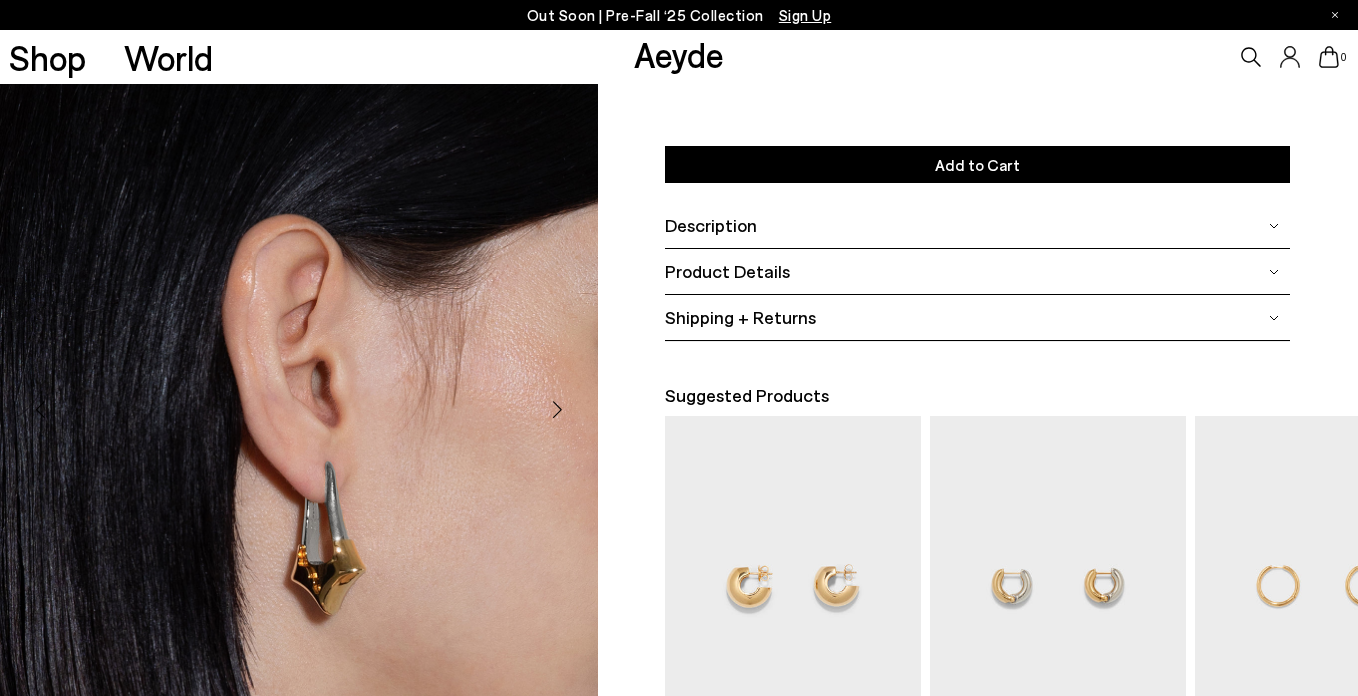 click at bounding box center [558, 410] 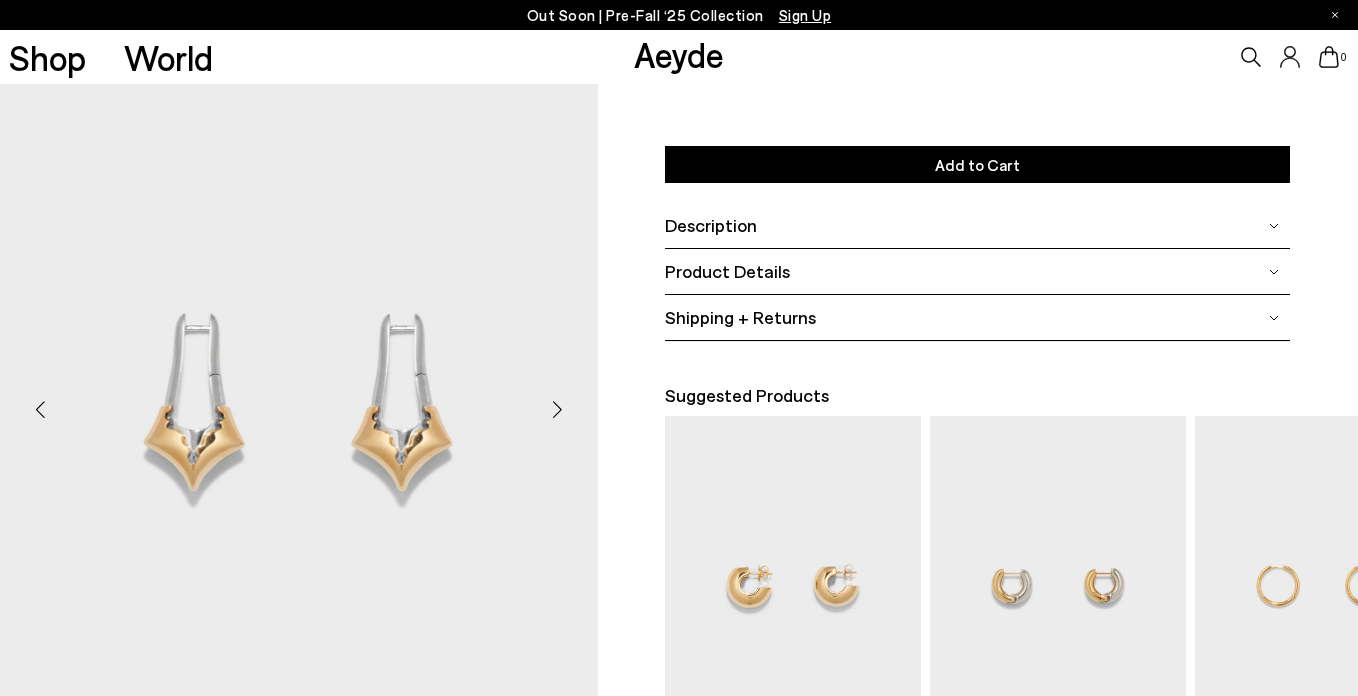 click on "Please Select a Color
Palladium/18kt Gold Plated Brass
Palladium Plated
18kt Gold Plated
Palladium/18kt Gold Plated Brass
Size: Single" at bounding box center [977, 111] 